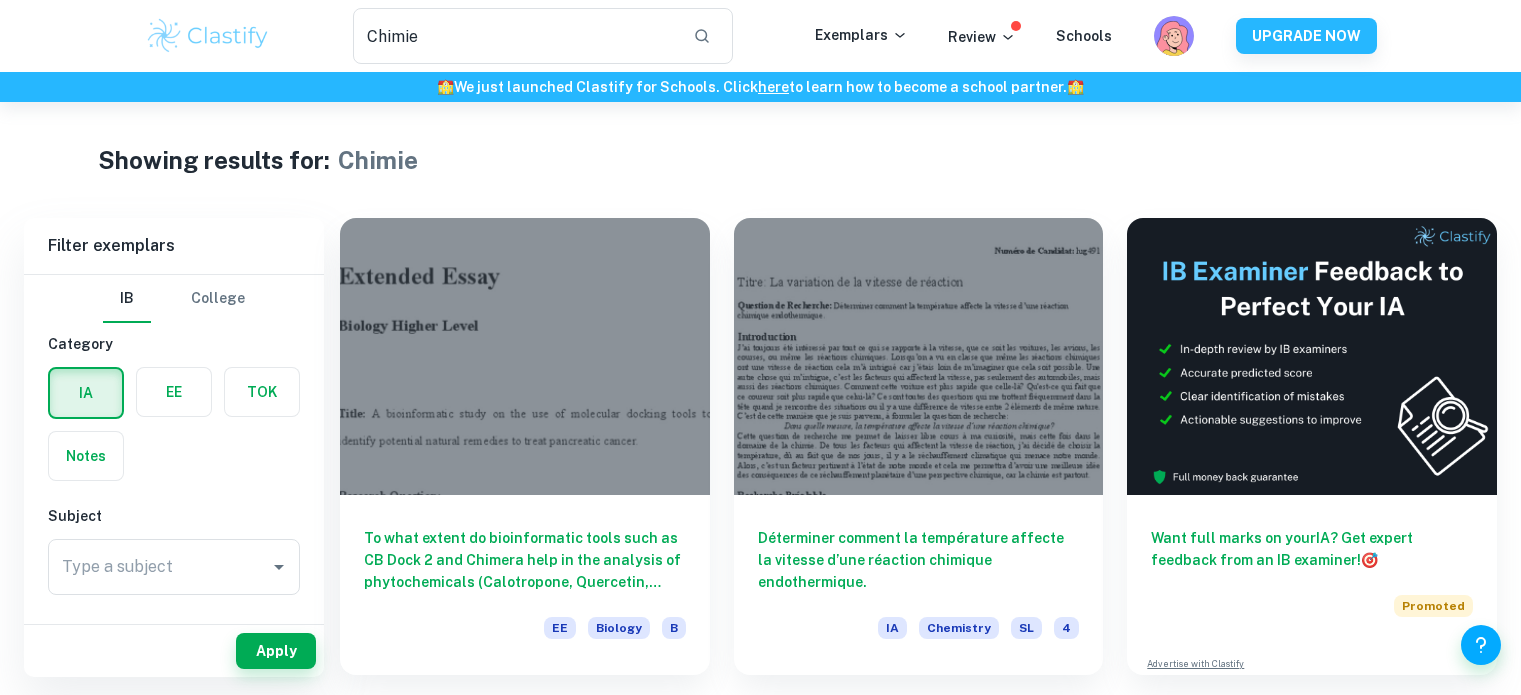 scroll, scrollTop: 0, scrollLeft: 0, axis: both 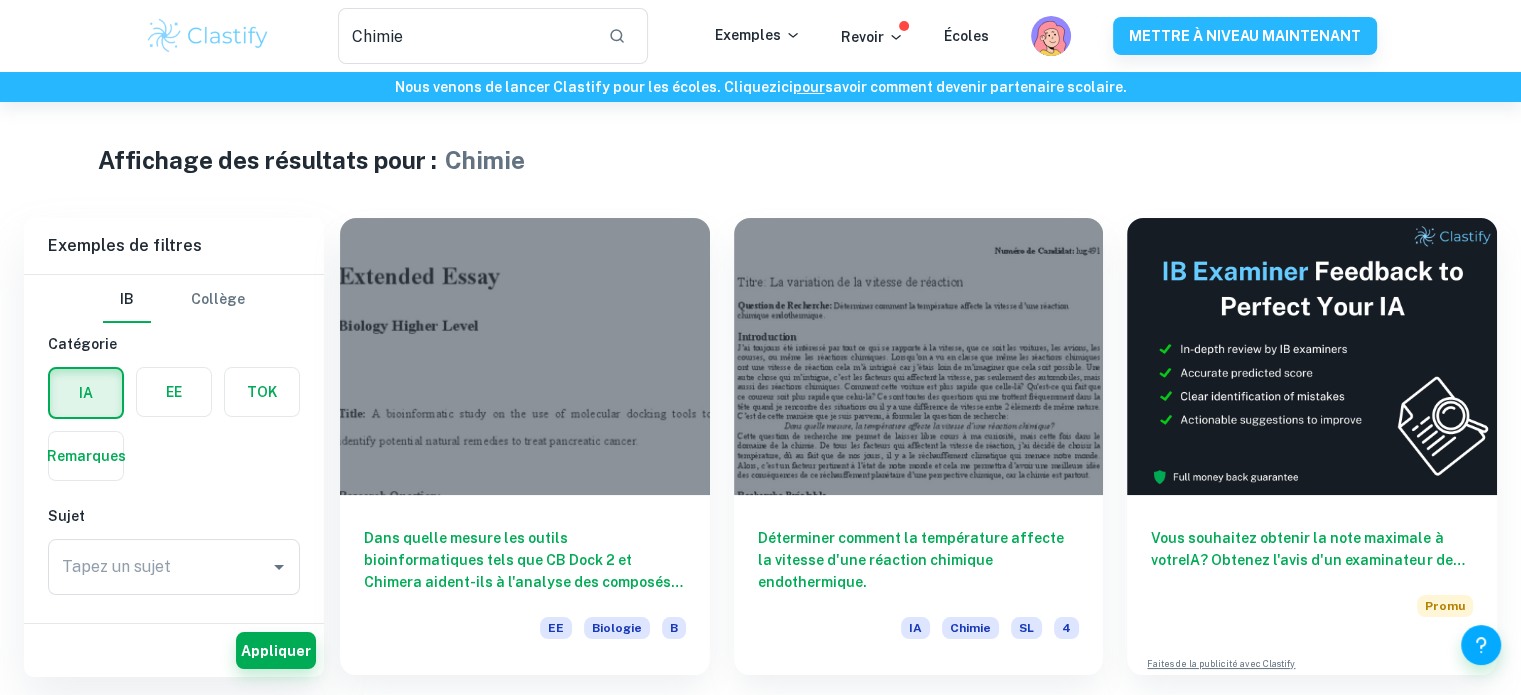 click on "Tapez un sujet Tapez un sujet" at bounding box center (174, 571) 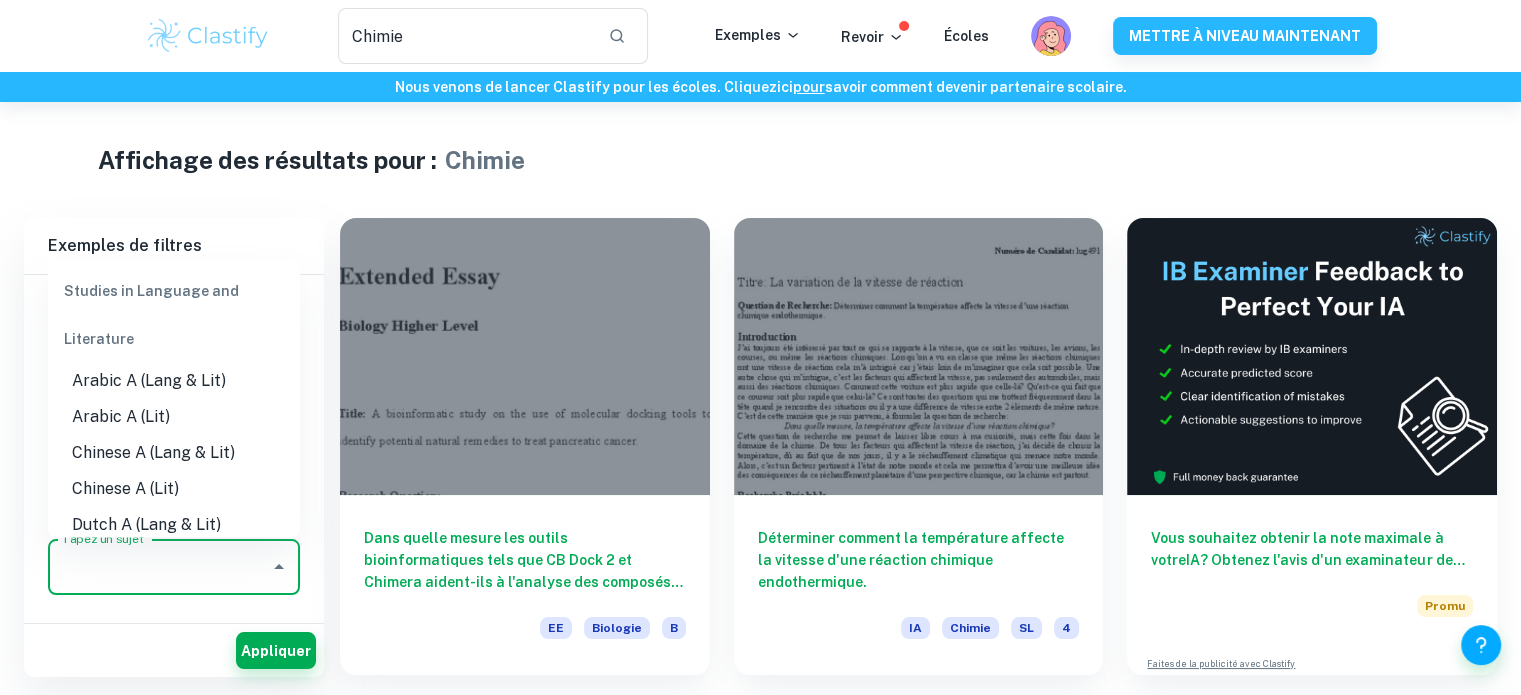 click on "Tapez un sujet" at bounding box center [159, 567] 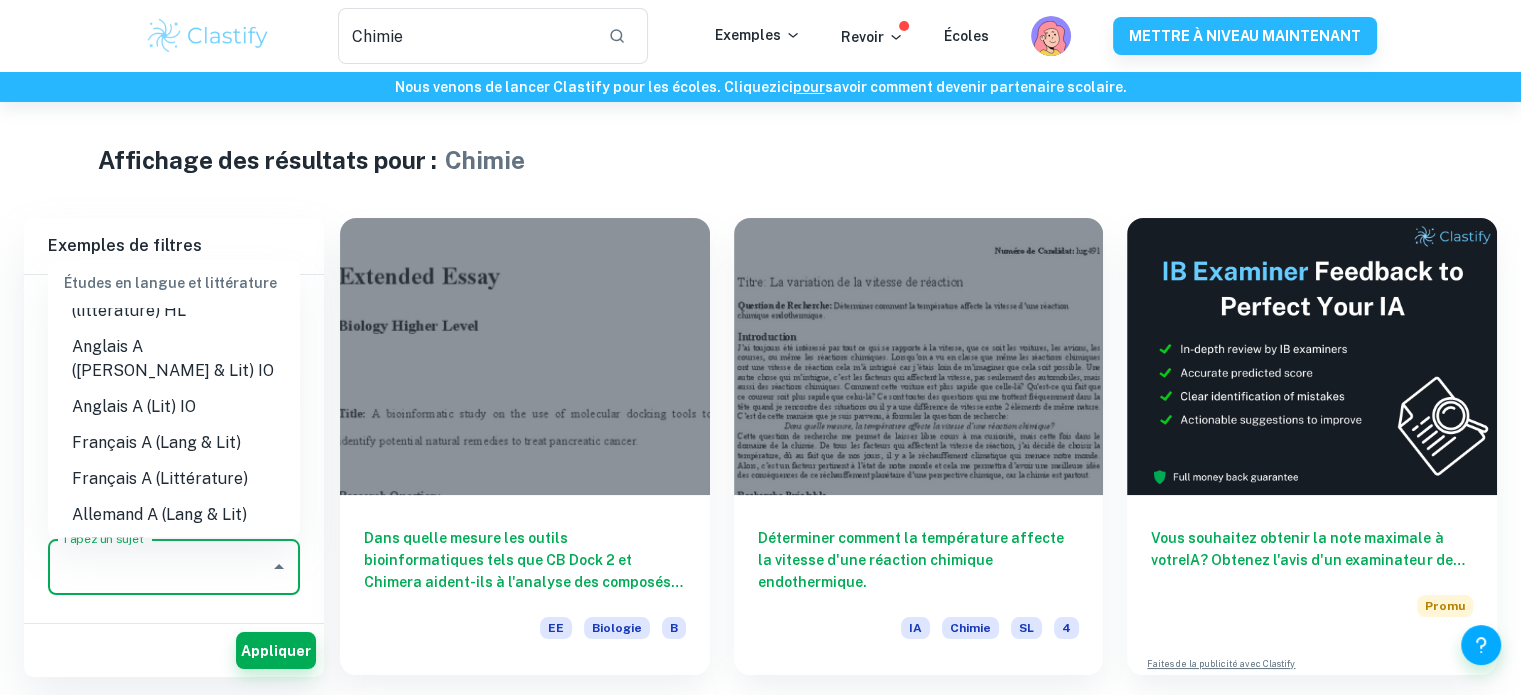 scroll, scrollTop: 479, scrollLeft: 0, axis: vertical 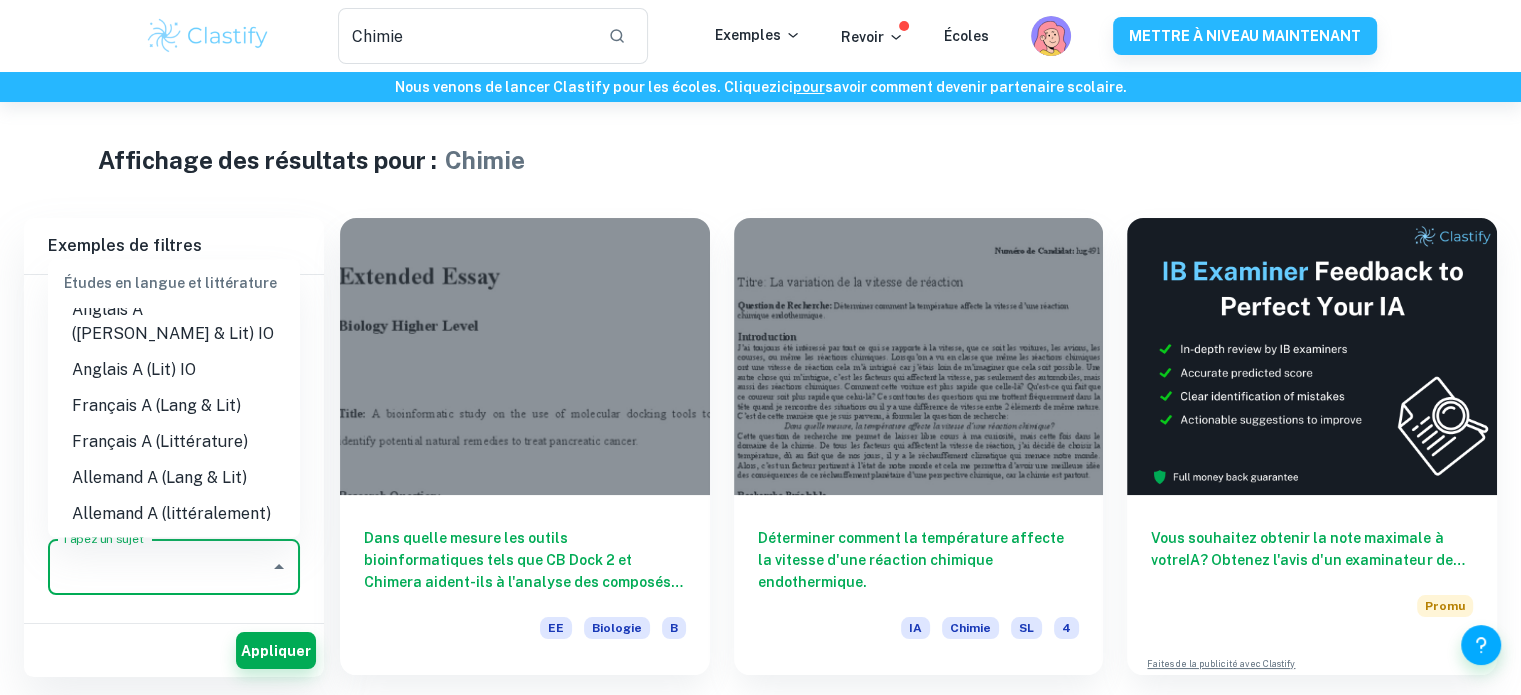 click on "Français A (Lang & Lit)" at bounding box center (174, 406) 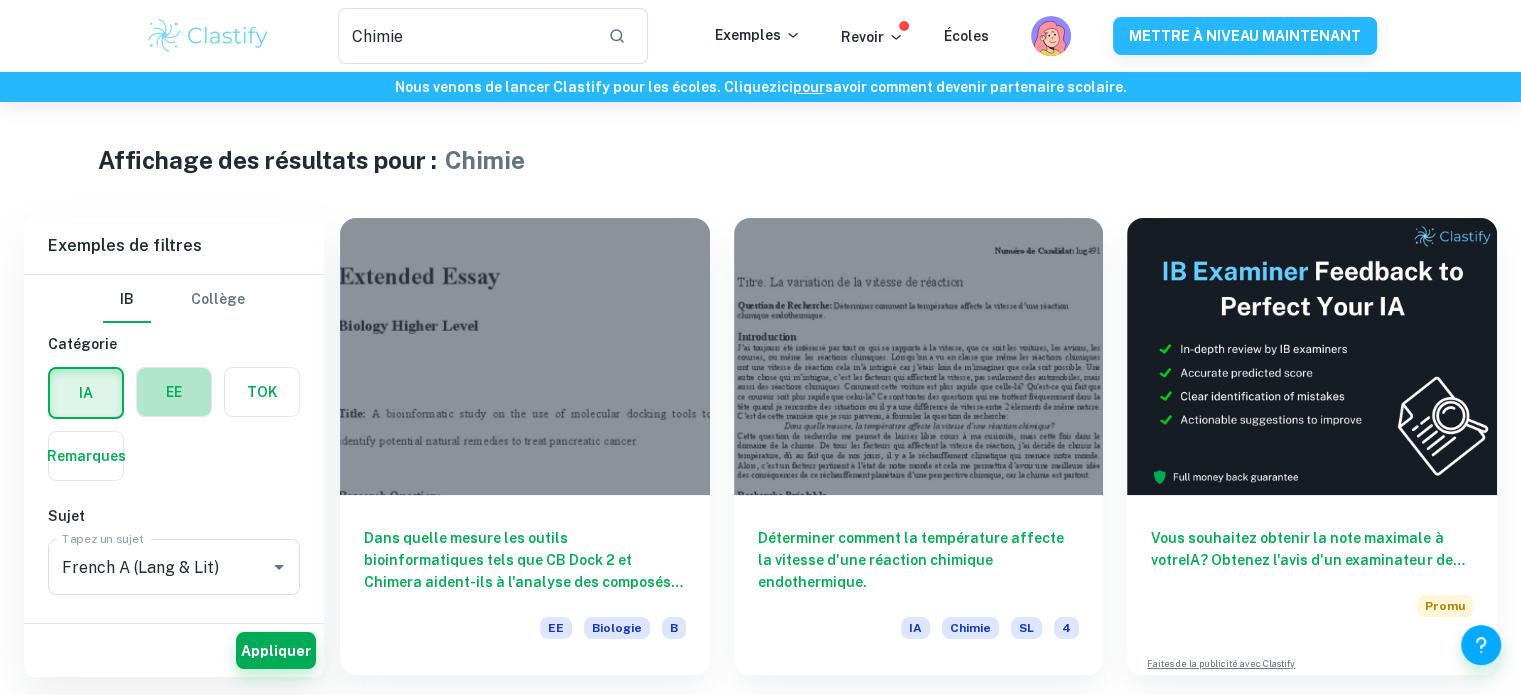 click at bounding box center [174, 392] 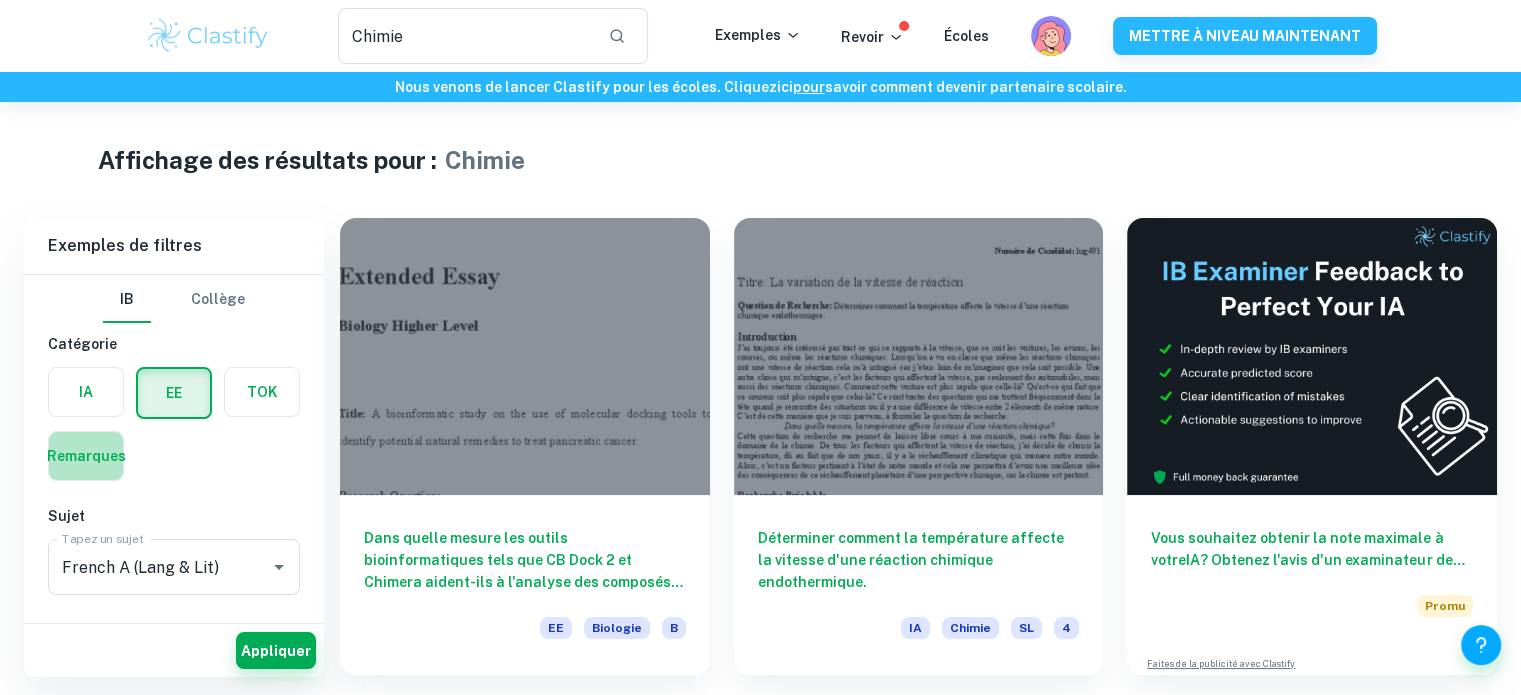 click at bounding box center (86, 456) 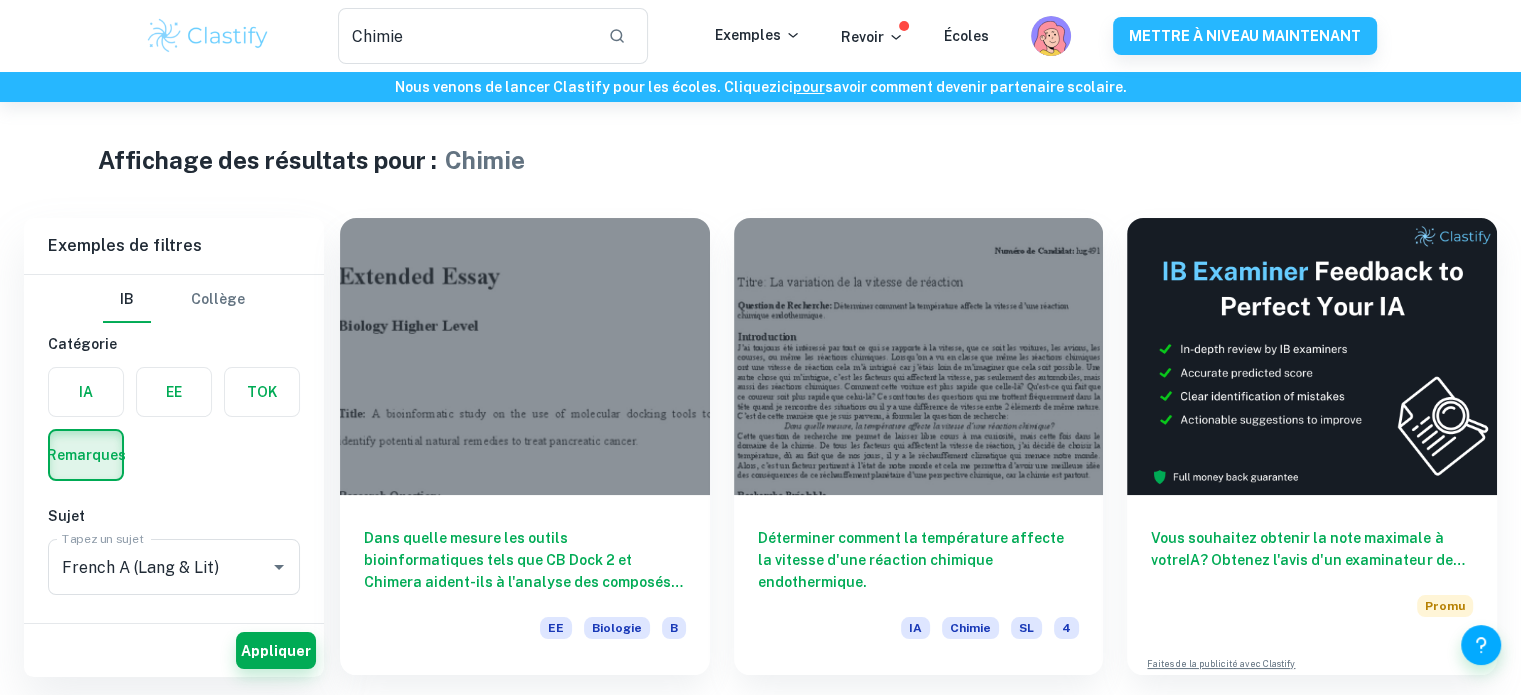 click on "IA EE TOK Remarques" at bounding box center (168, 418) 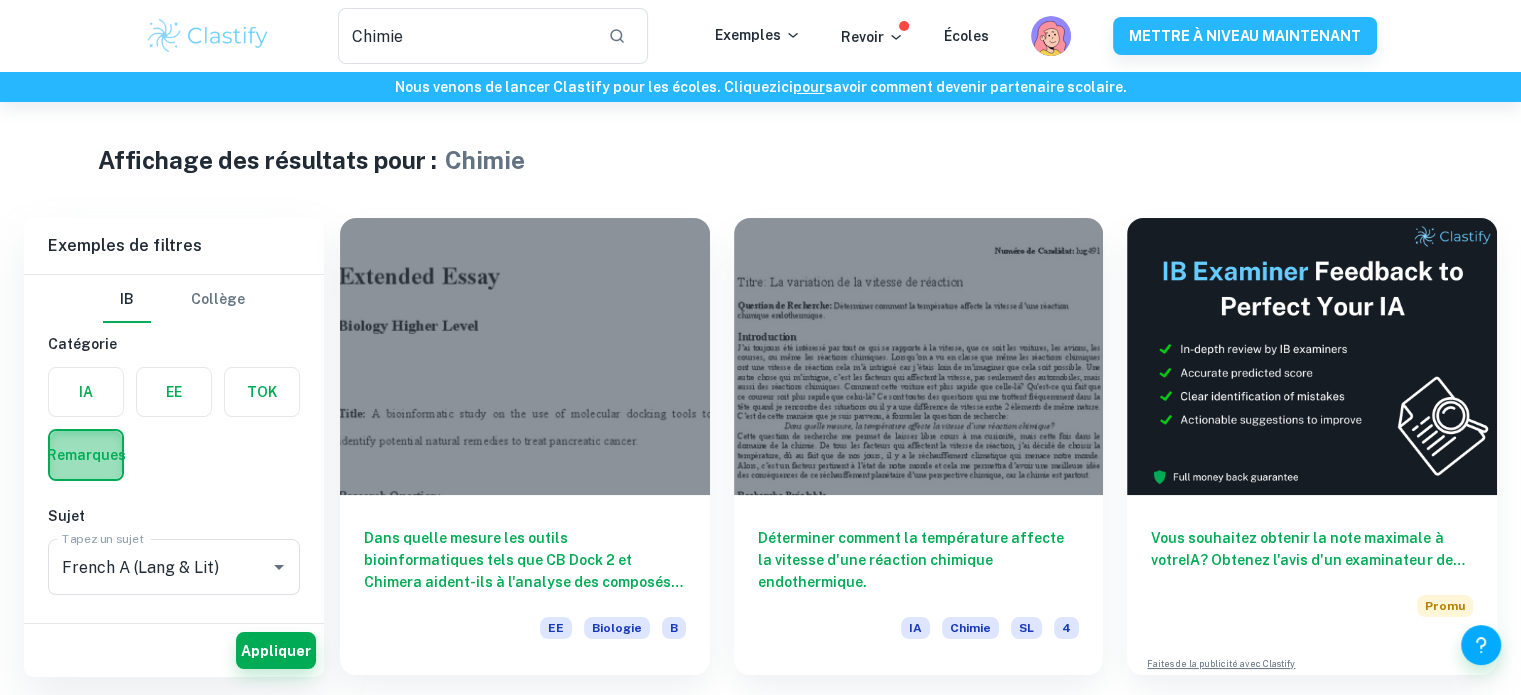 click at bounding box center [86, 455] 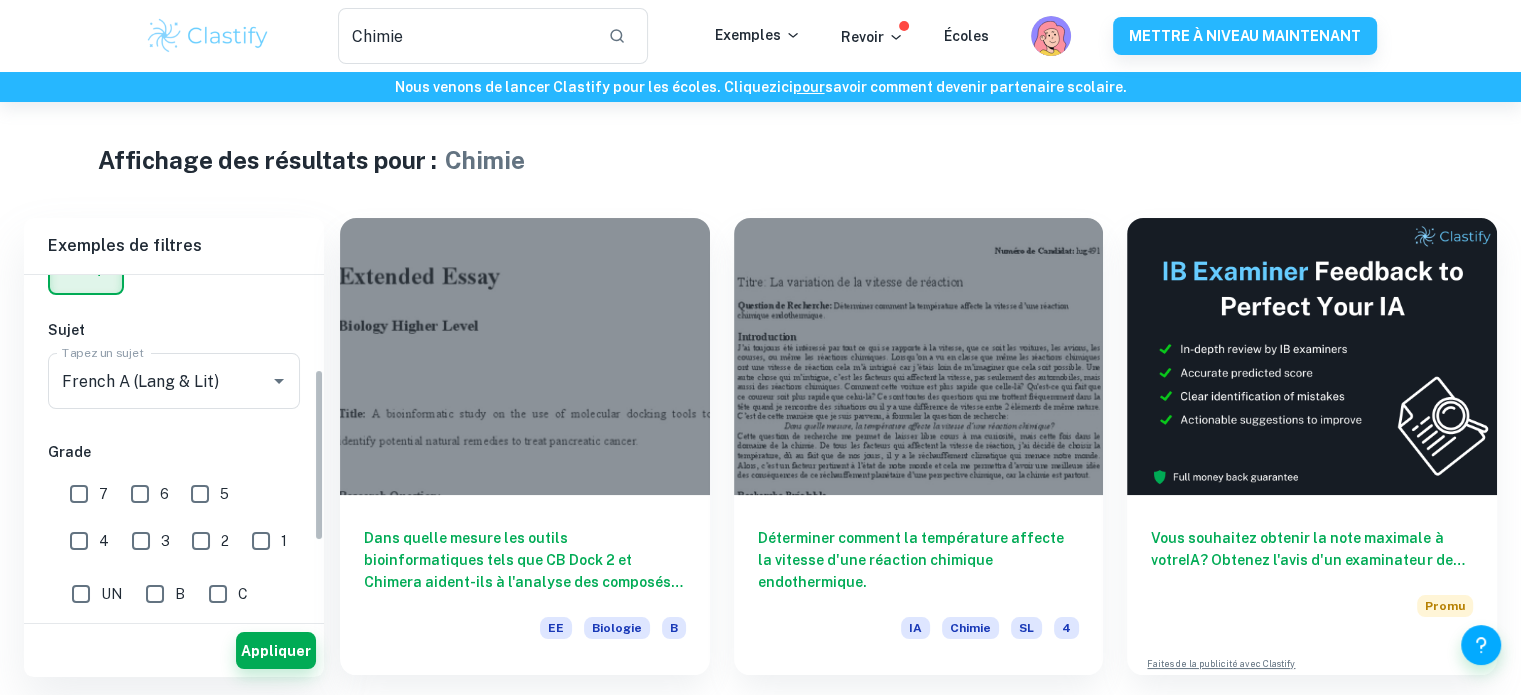 scroll, scrollTop: 188, scrollLeft: 0, axis: vertical 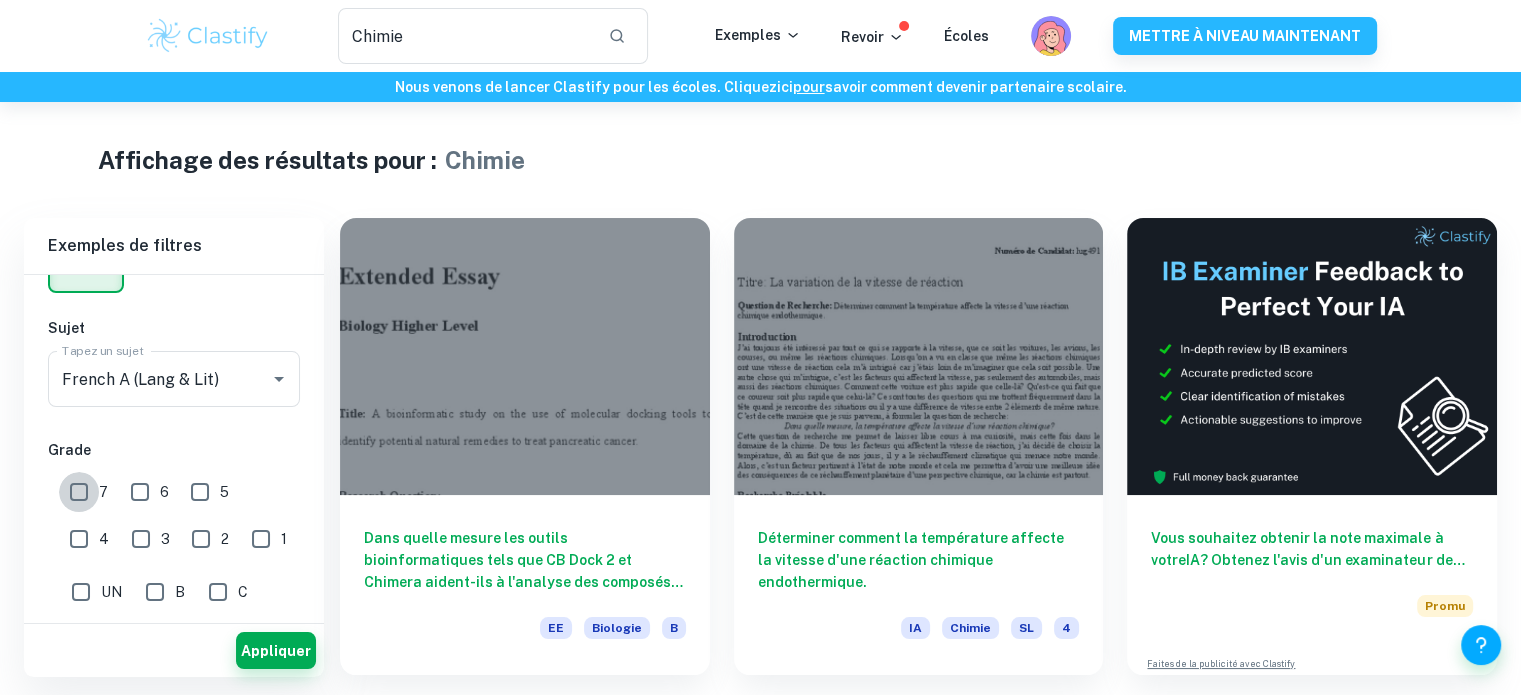 click on "7" at bounding box center [79, 492] 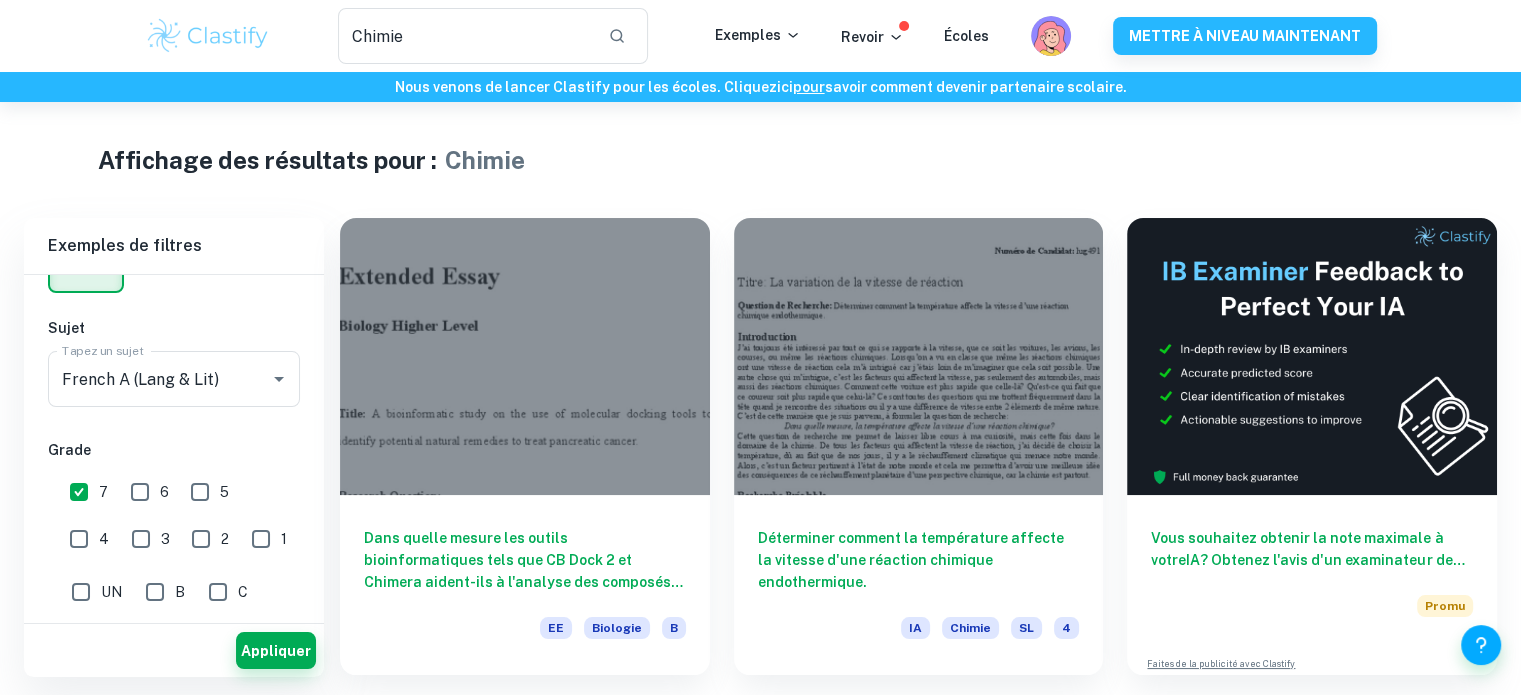 scroll, scrollTop: 329, scrollLeft: 0, axis: vertical 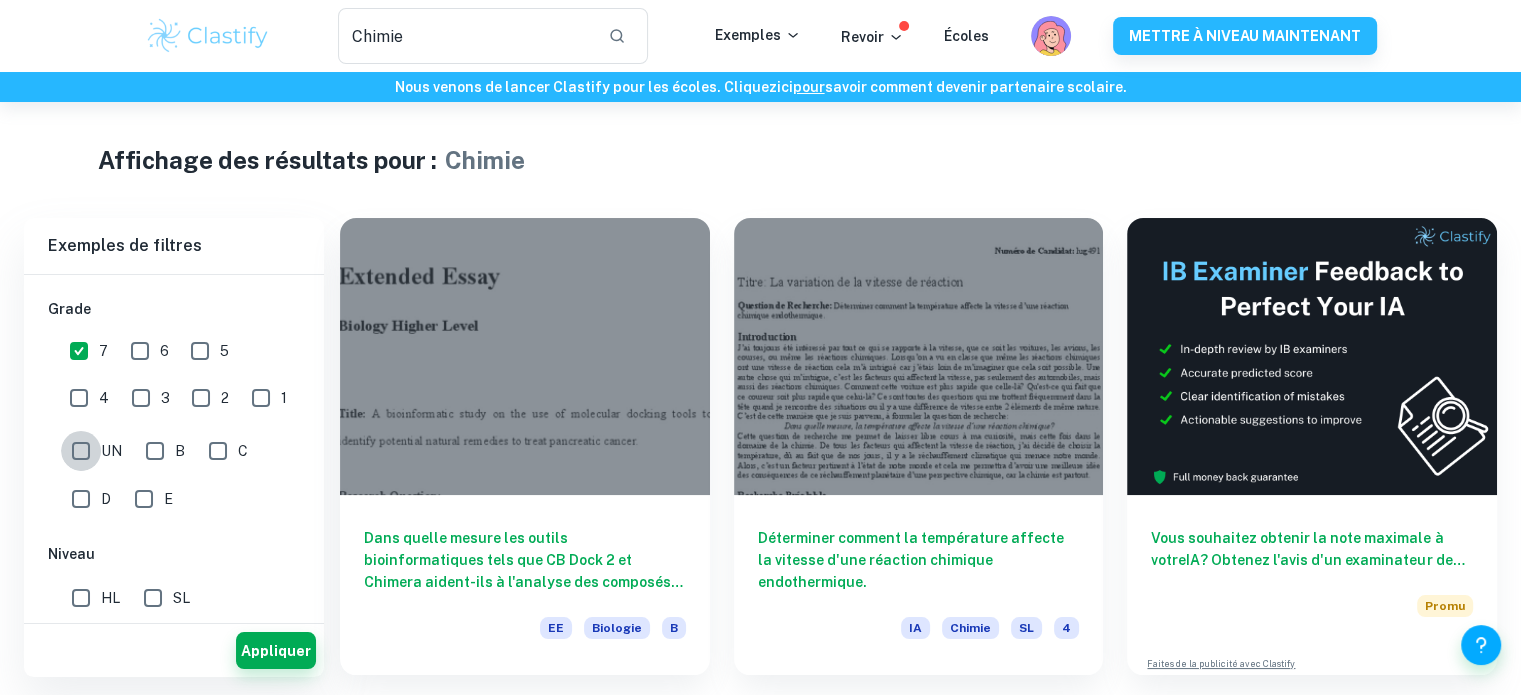 click on "UN" at bounding box center (81, 451) 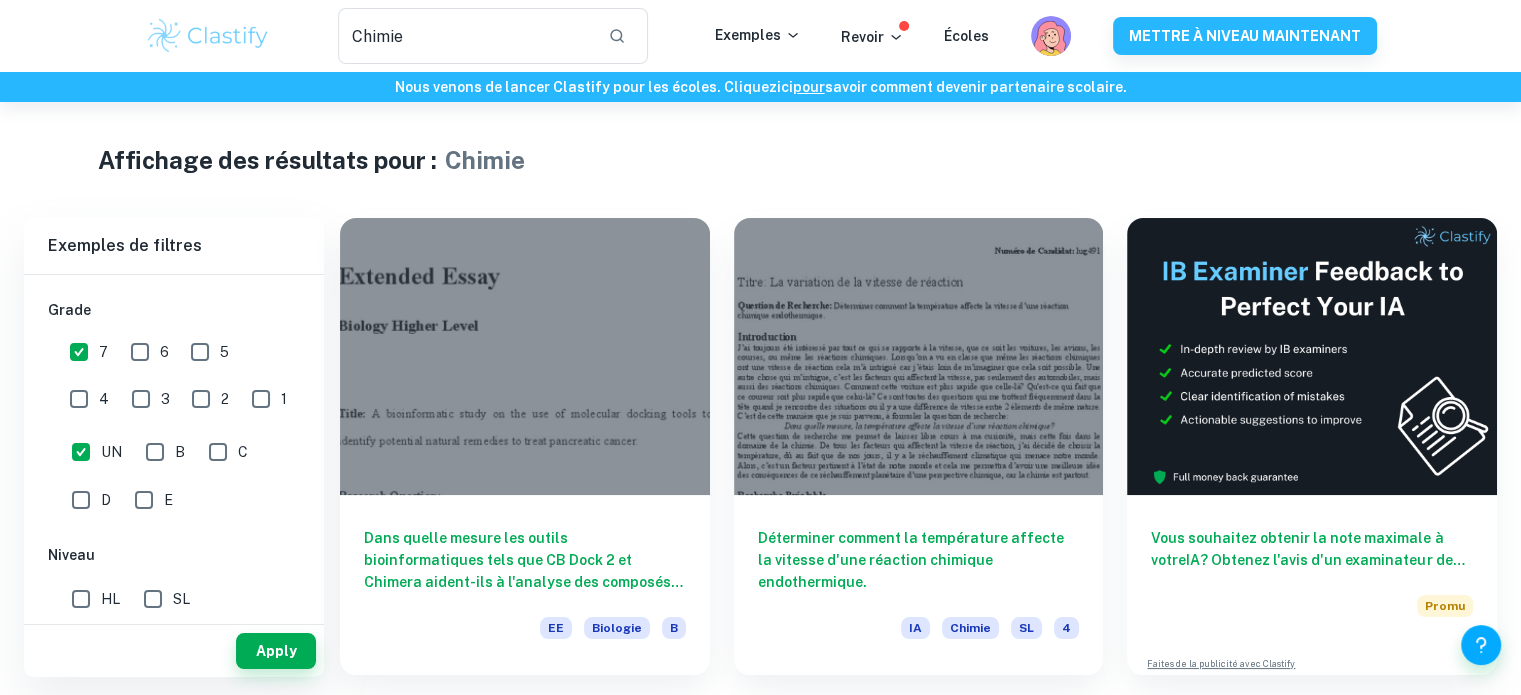 scroll, scrollTop: 329, scrollLeft: 0, axis: vertical 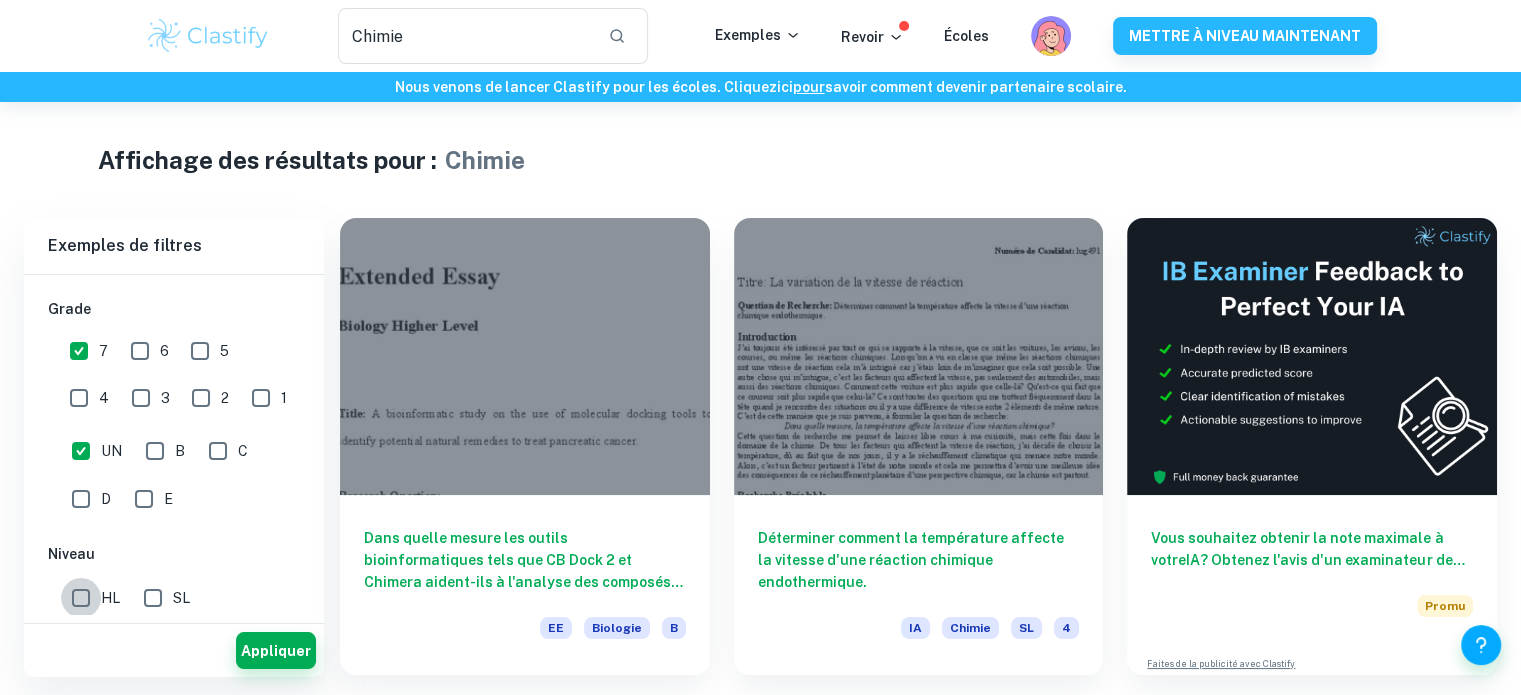 click on "HL" at bounding box center (81, 598) 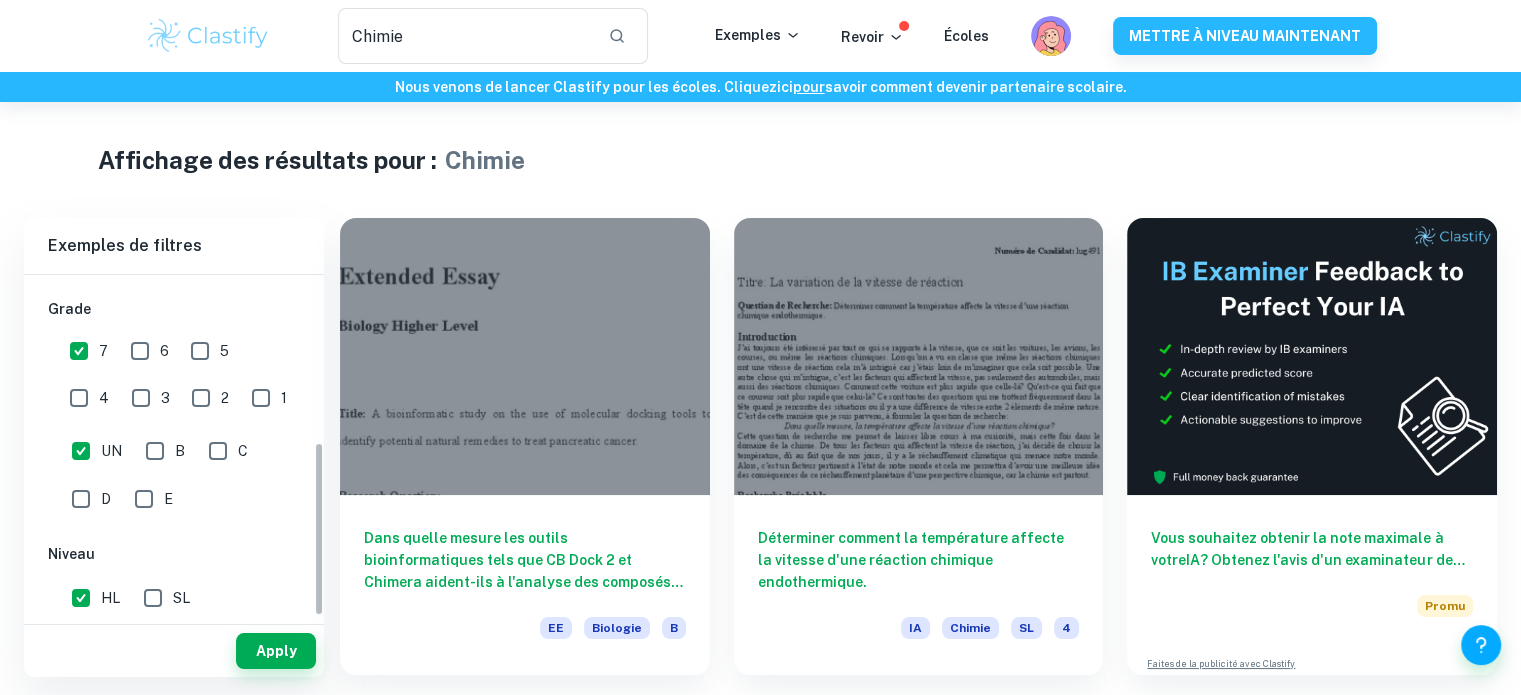 scroll, scrollTop: 328, scrollLeft: 0, axis: vertical 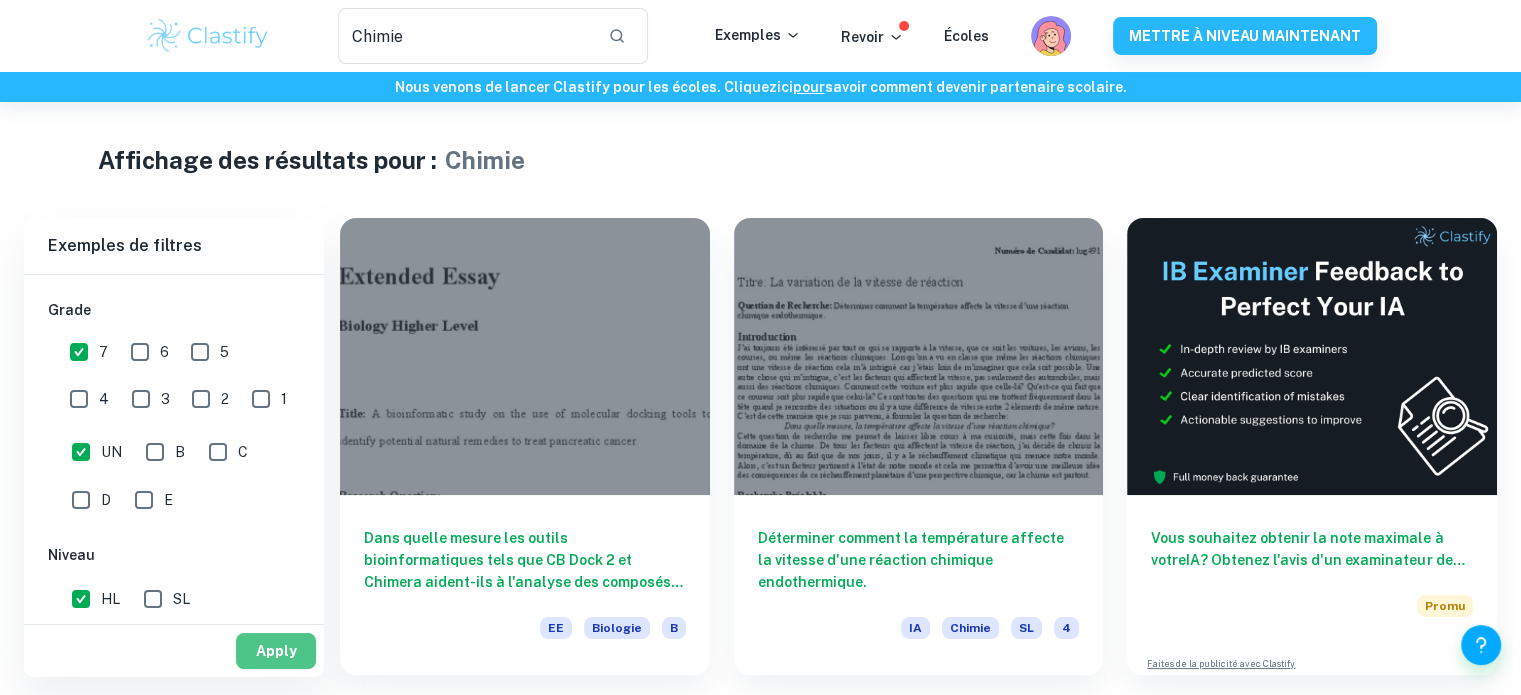 click on "Apply" at bounding box center [276, 651] 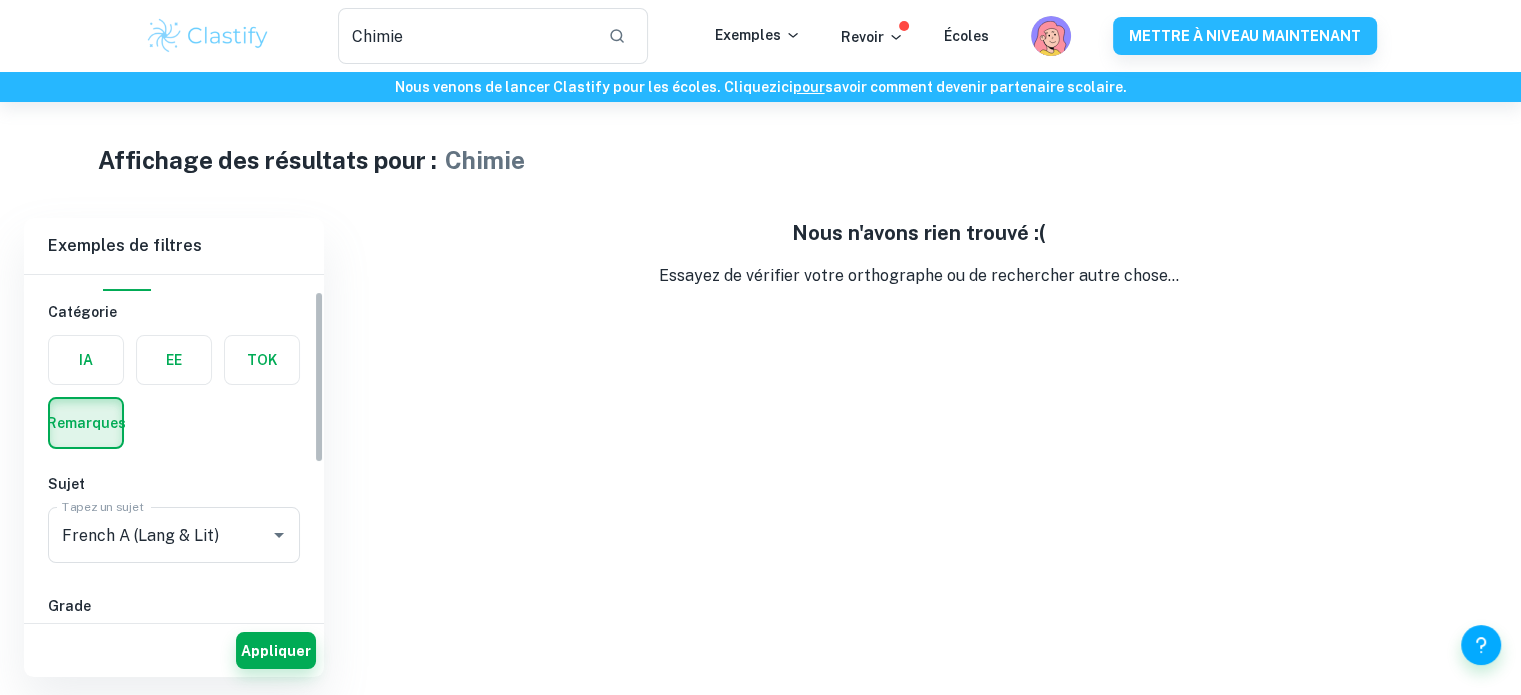 scroll, scrollTop: 32, scrollLeft: 0, axis: vertical 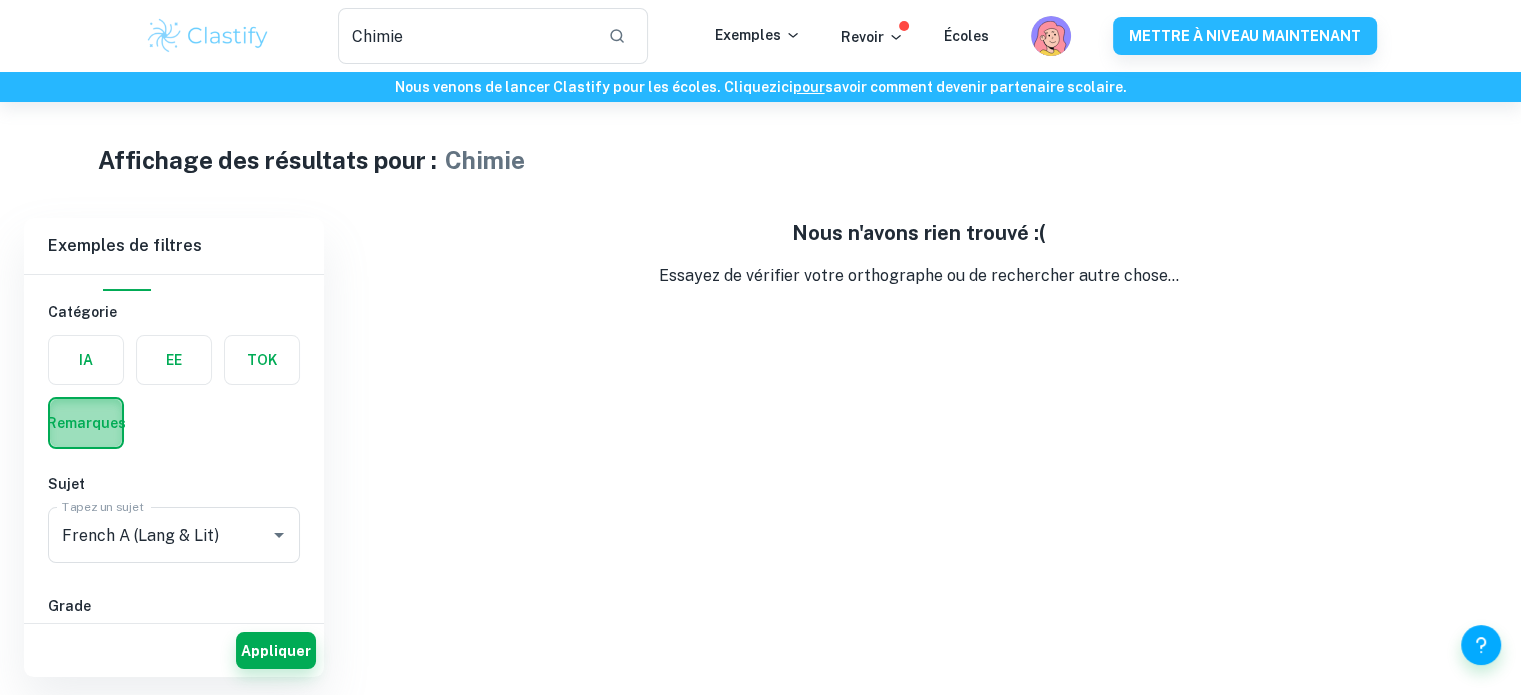 click at bounding box center [86, 423] 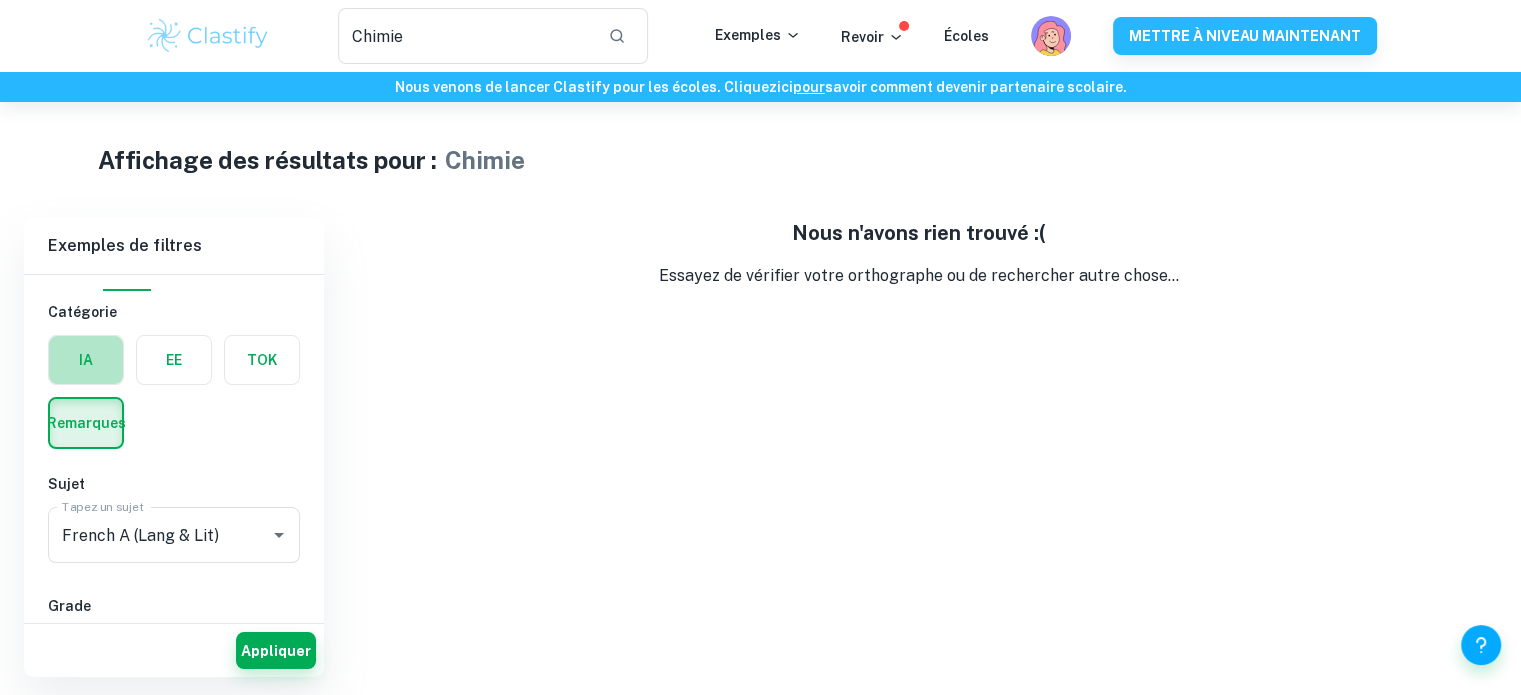 click at bounding box center (86, 360) 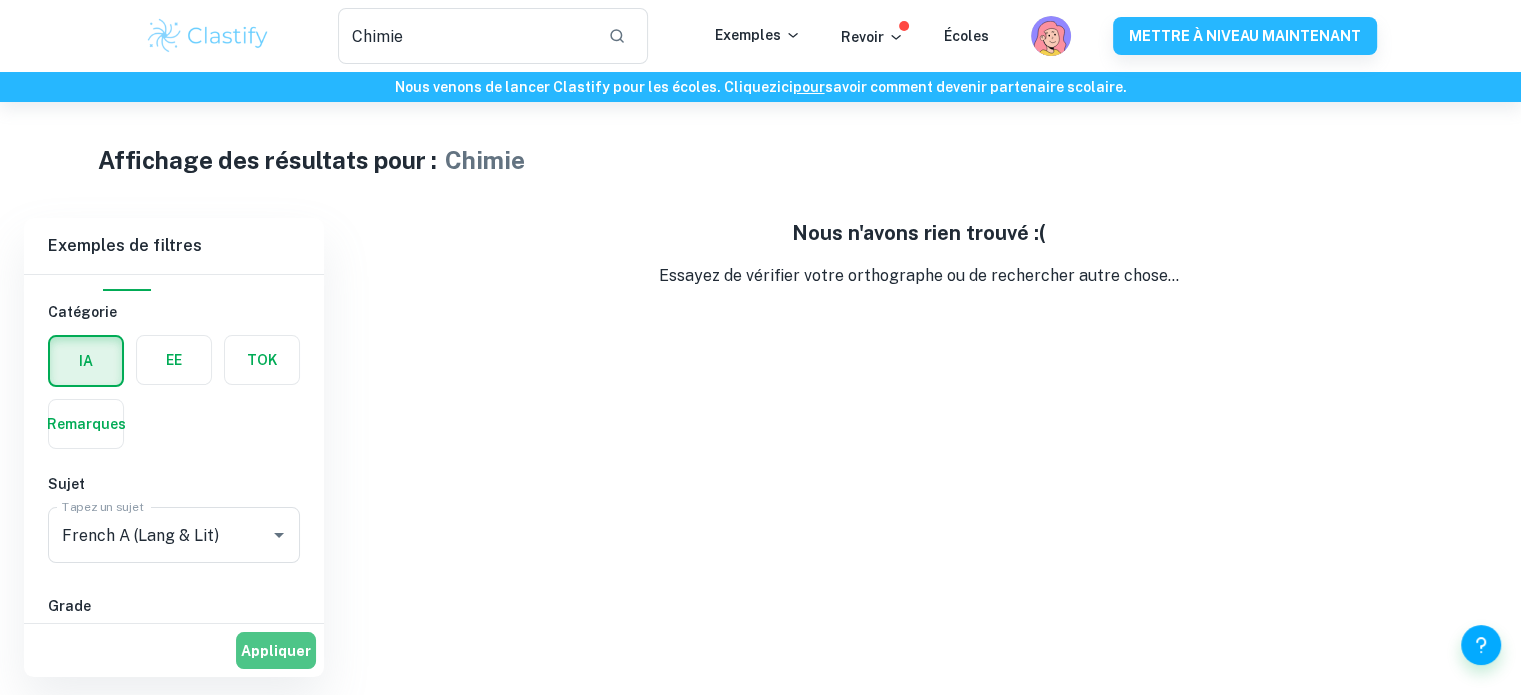 click on "Appliquer" at bounding box center (276, 651) 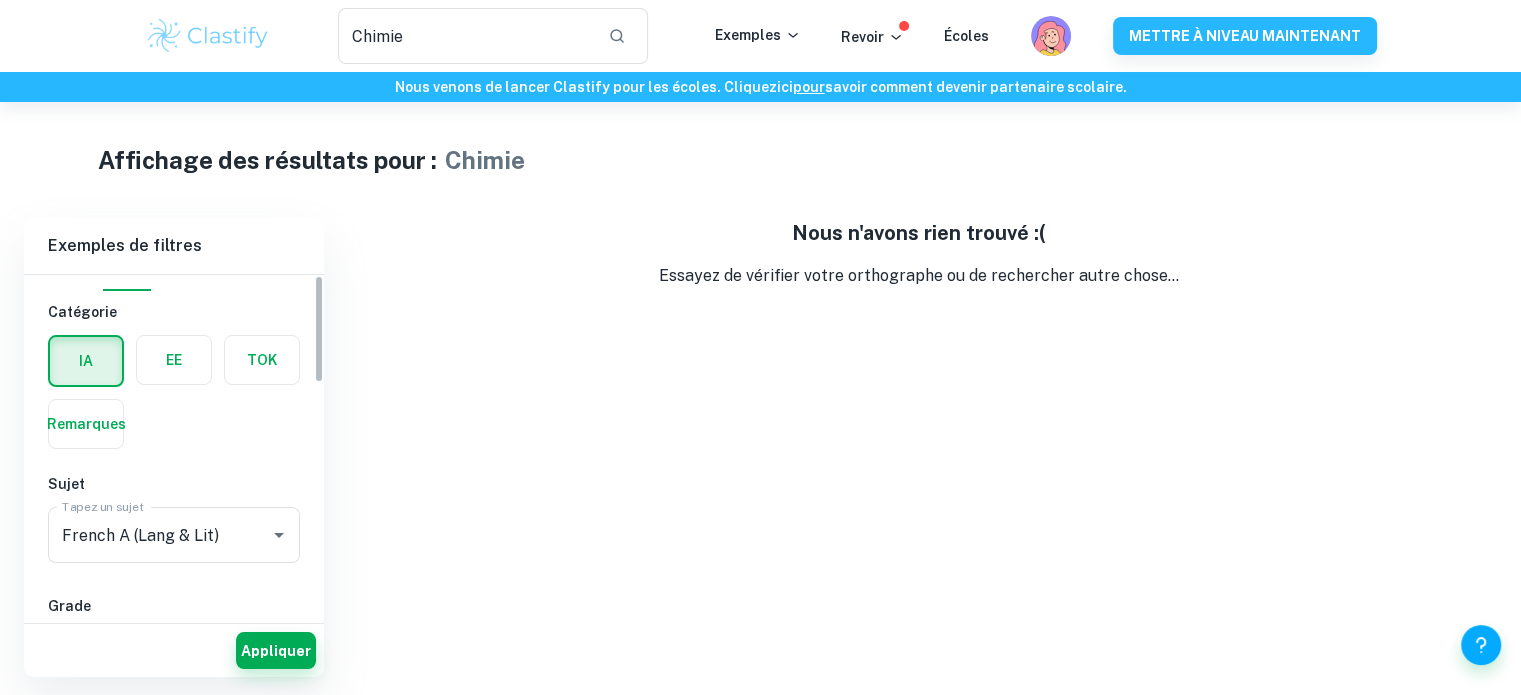 scroll, scrollTop: 0, scrollLeft: 0, axis: both 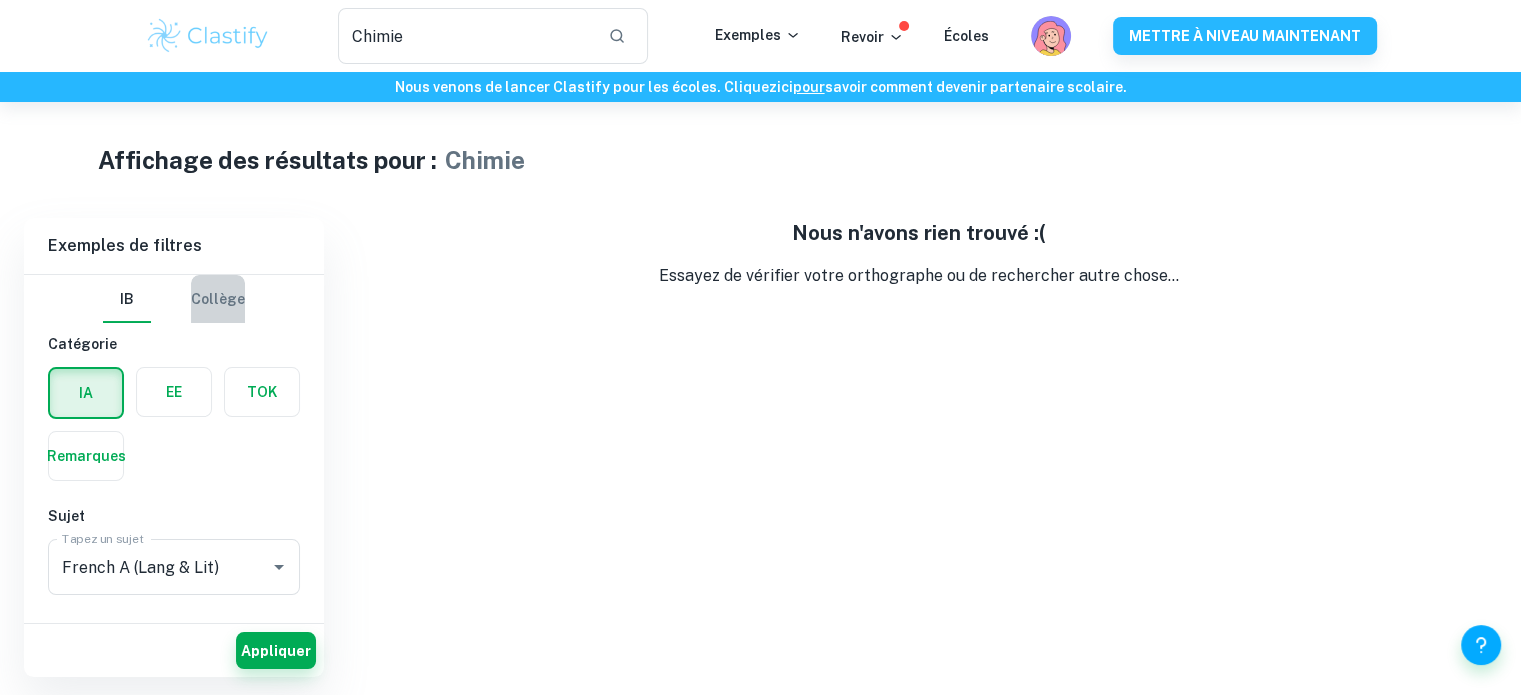 click on "Collège" at bounding box center [218, 299] 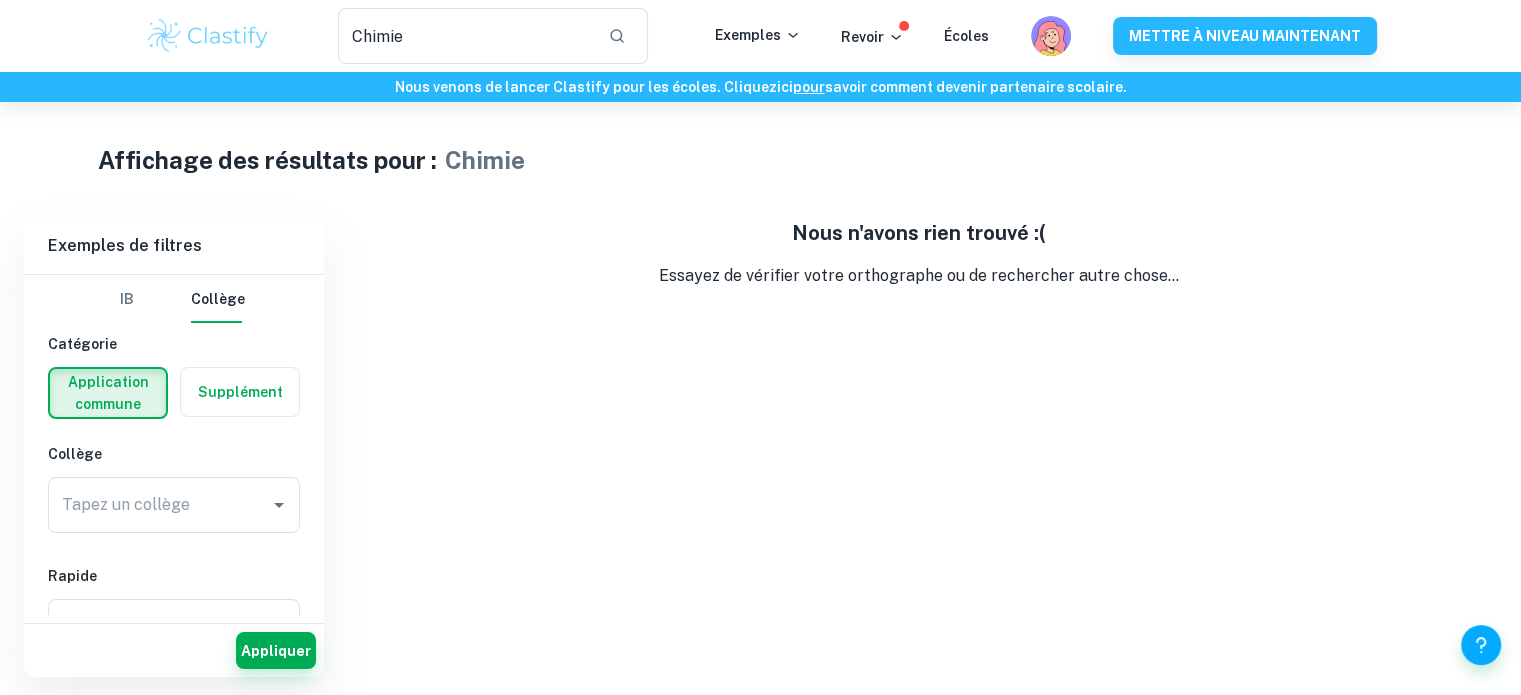 click on "IB" at bounding box center (127, 299) 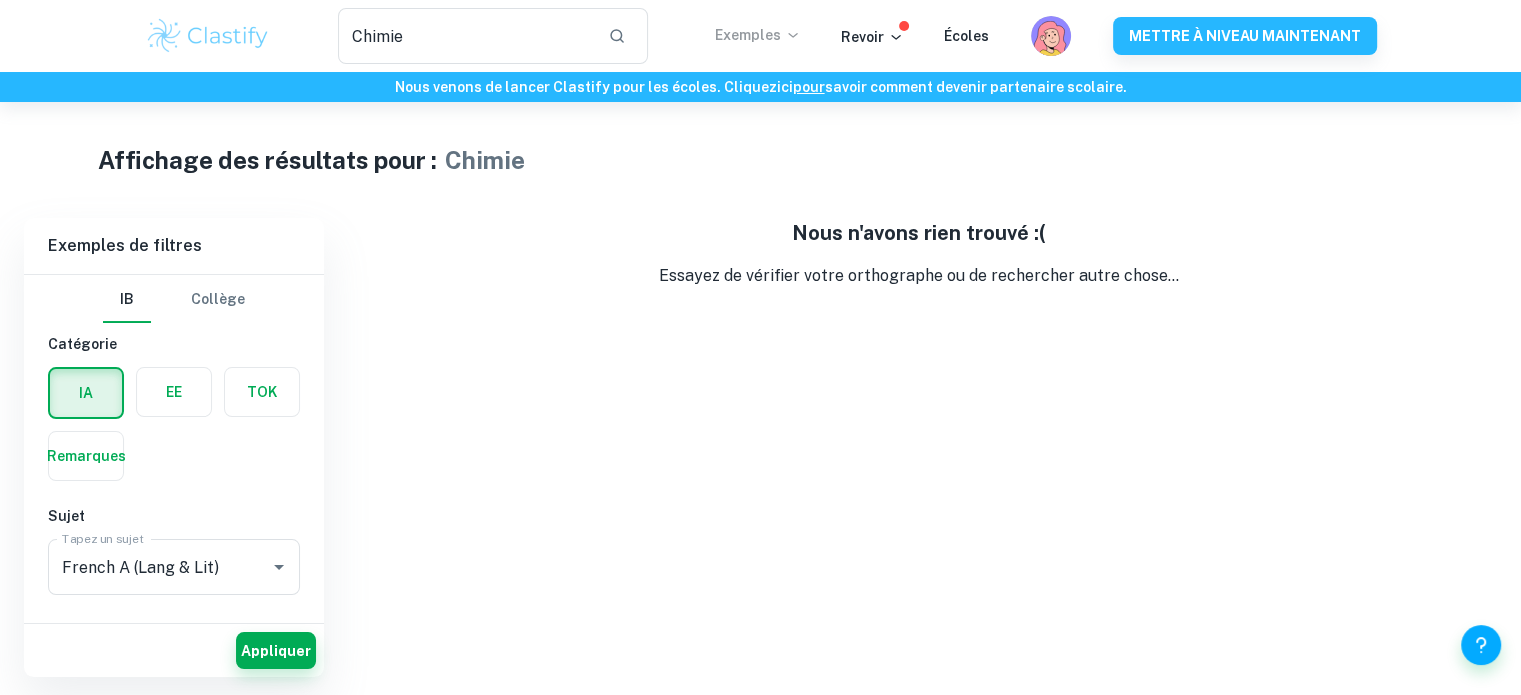 click on "Exemples" at bounding box center (748, 35) 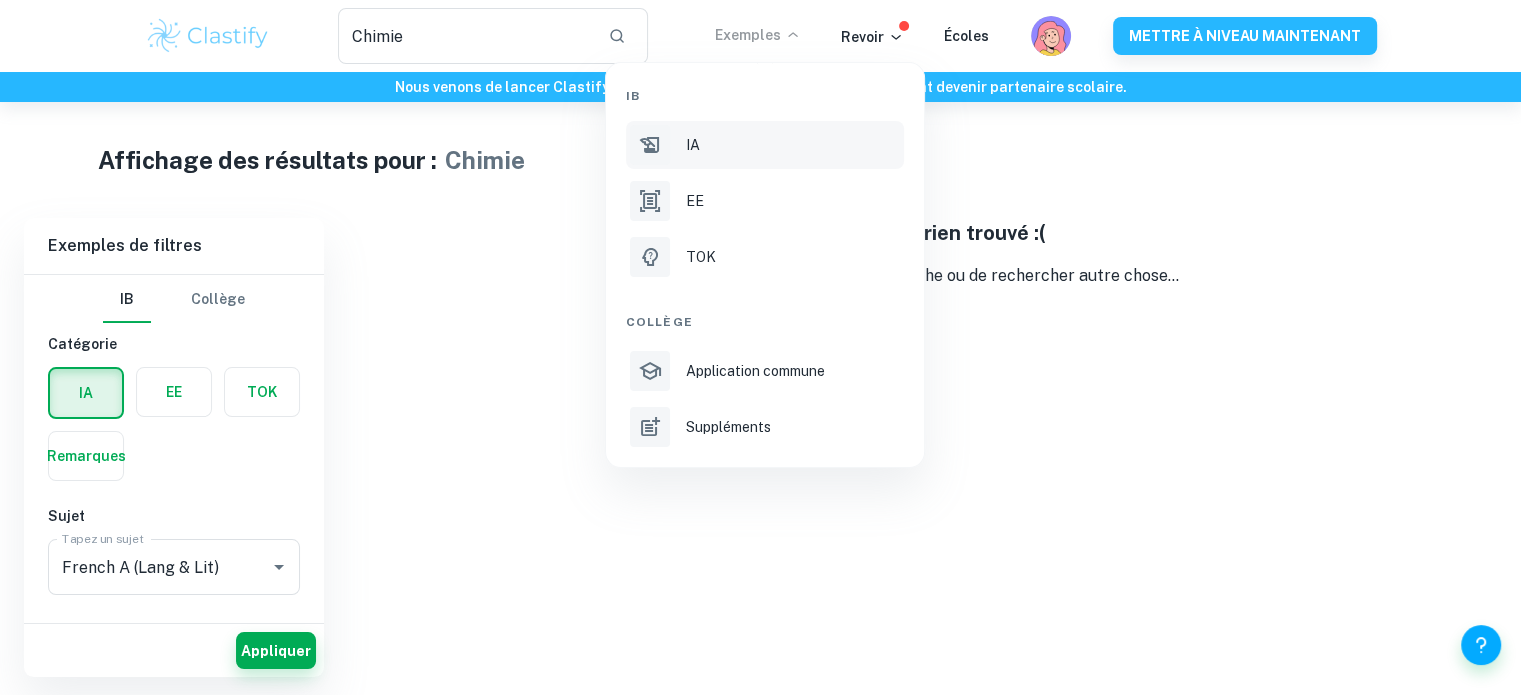 click on "IA" at bounding box center [793, 145] 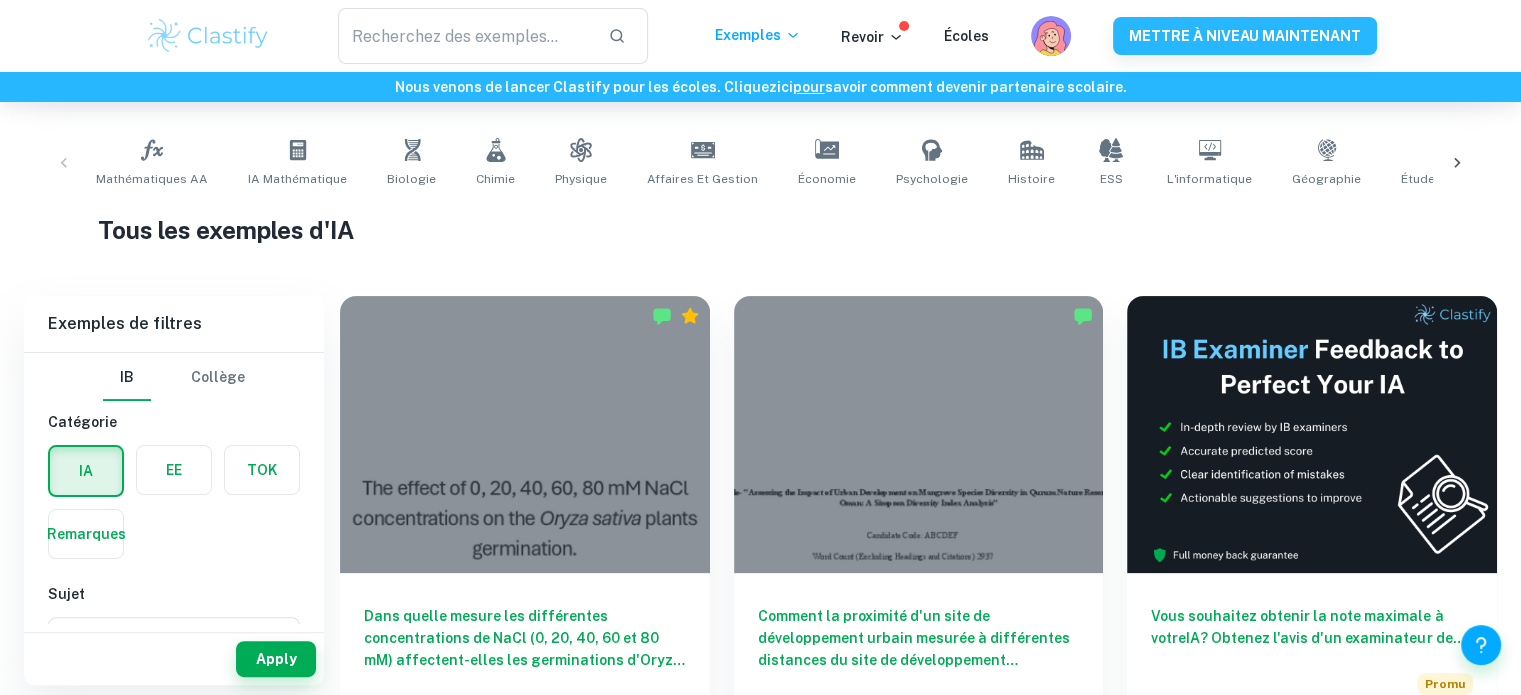 scroll, scrollTop: 379, scrollLeft: 0, axis: vertical 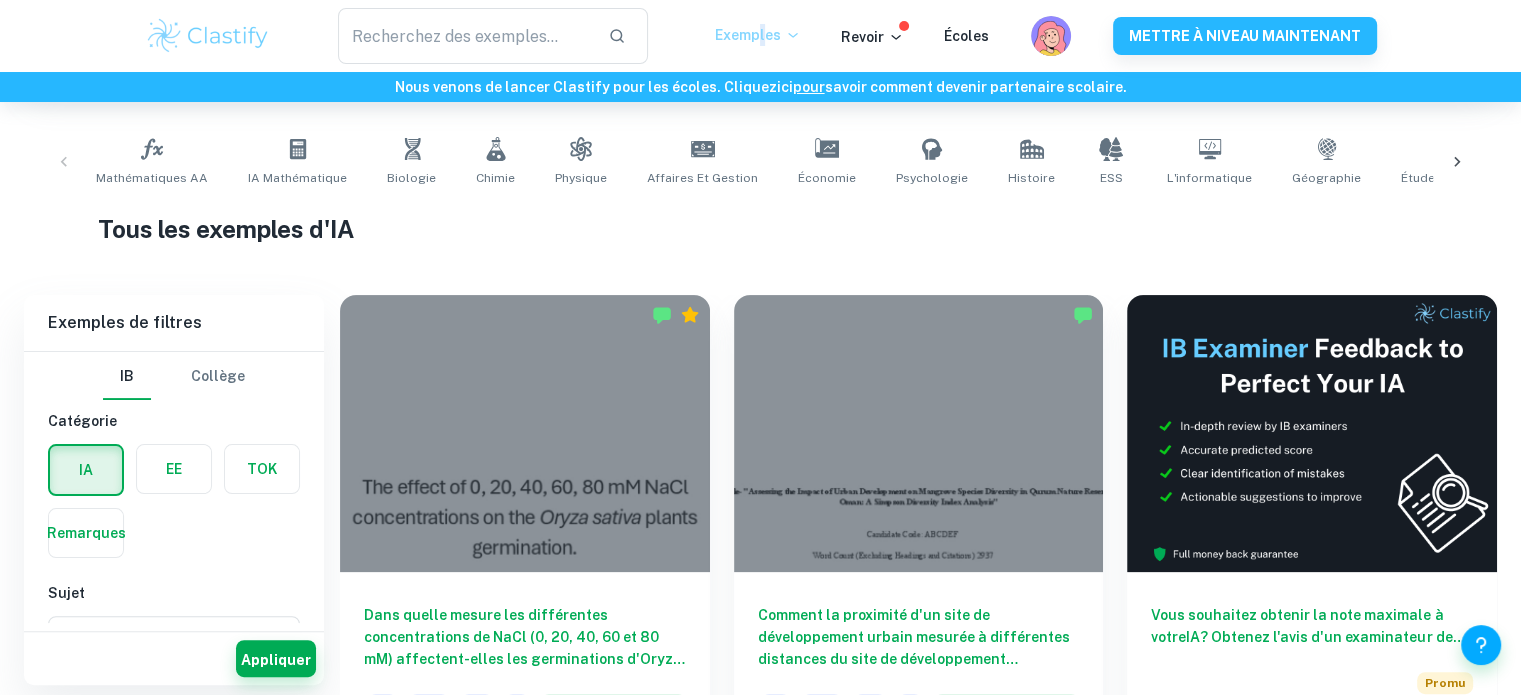 drag, startPoint x: 768, startPoint y: 19, endPoint x: 773, endPoint y: 29, distance: 11.18034 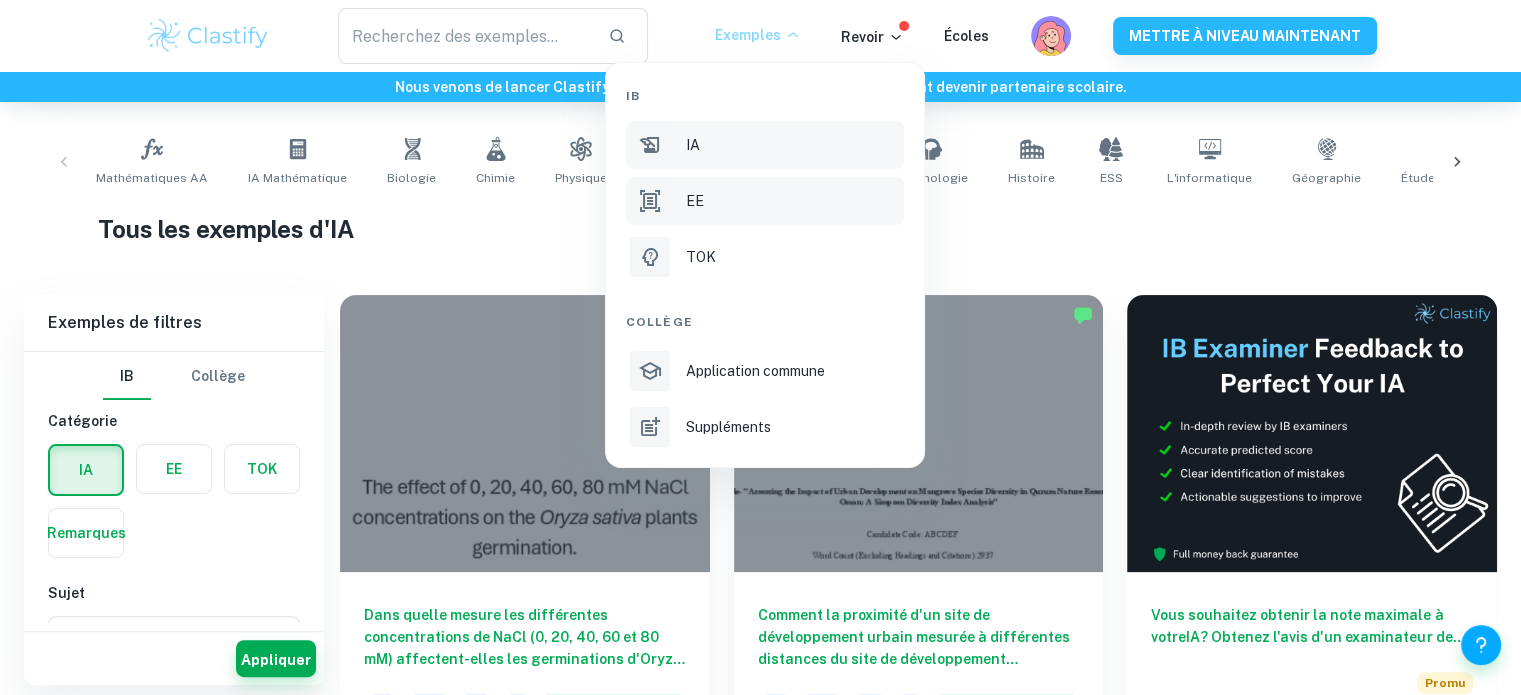 click on "EE" at bounding box center (793, 201) 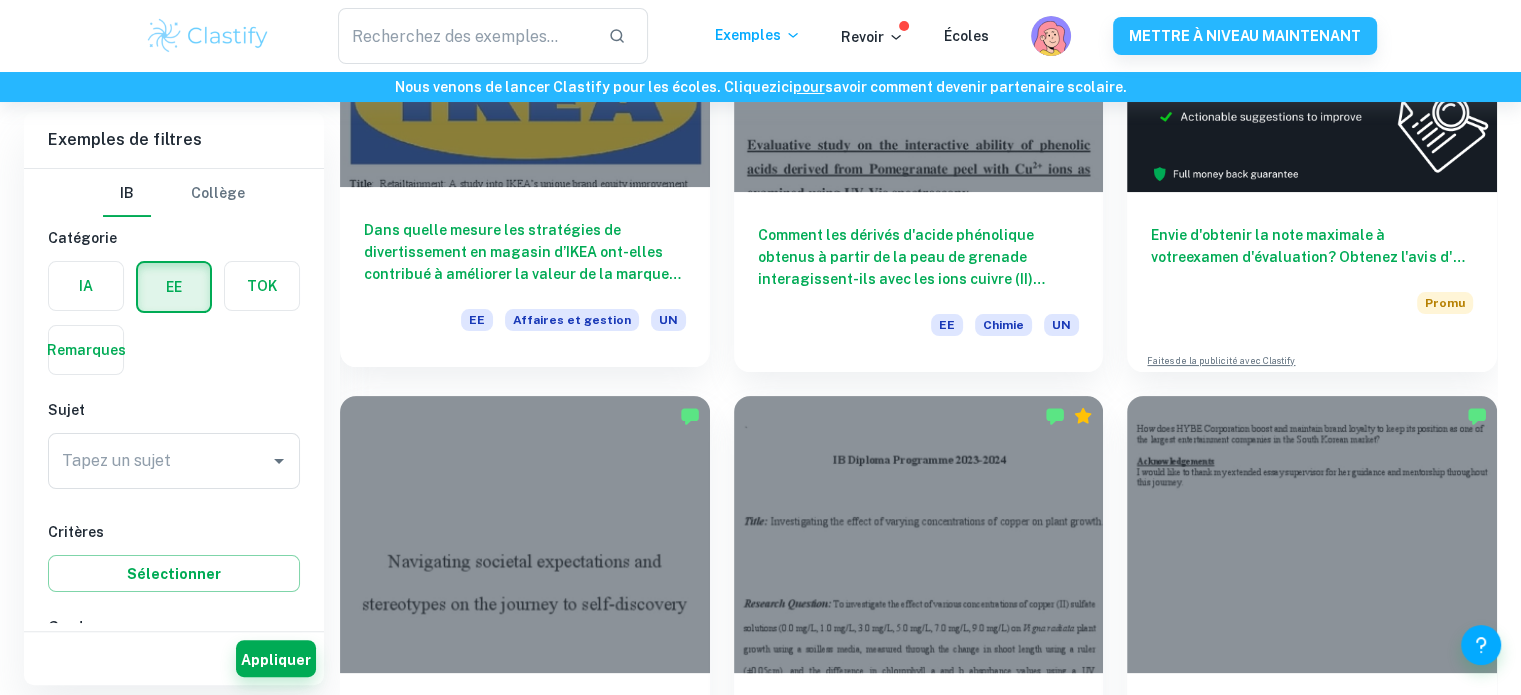 scroll, scrollTop: 340, scrollLeft: 0, axis: vertical 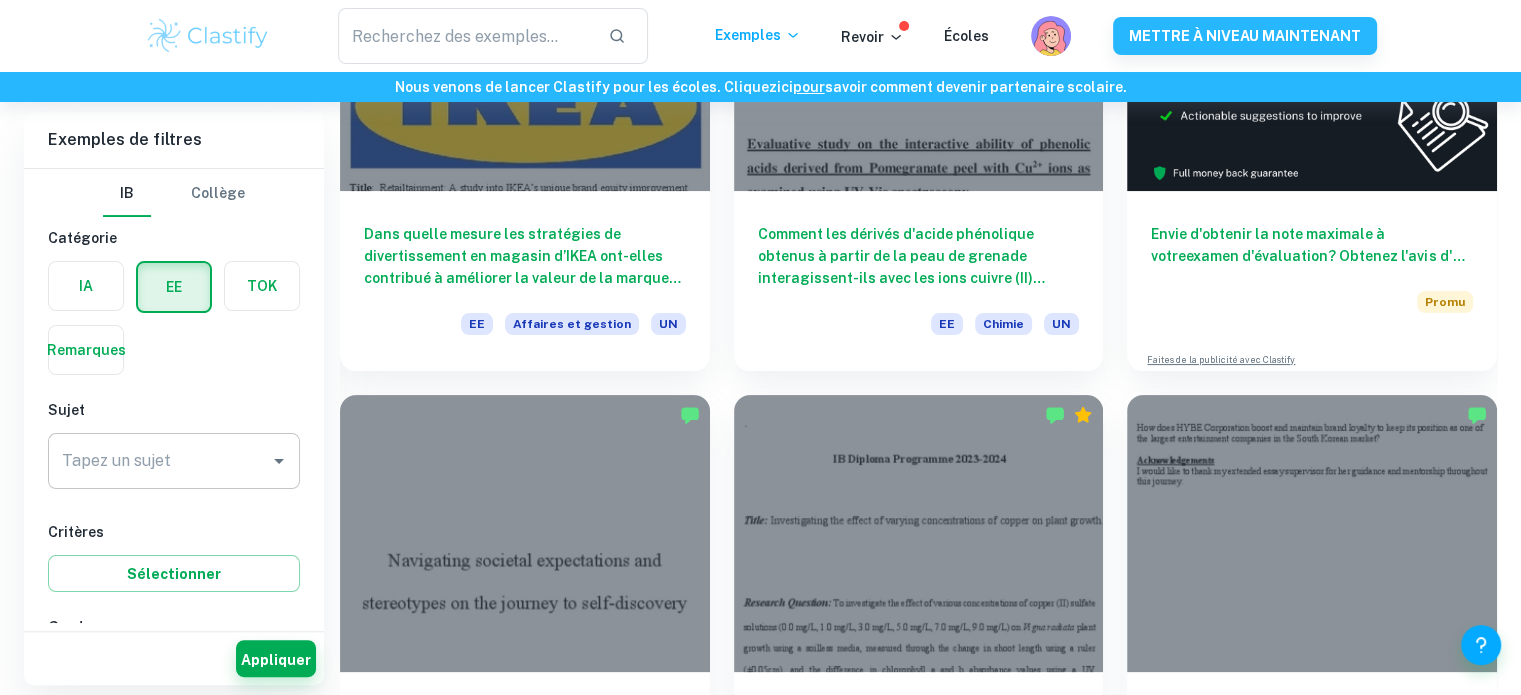 click on "Tapez un sujet" at bounding box center [174, 461] 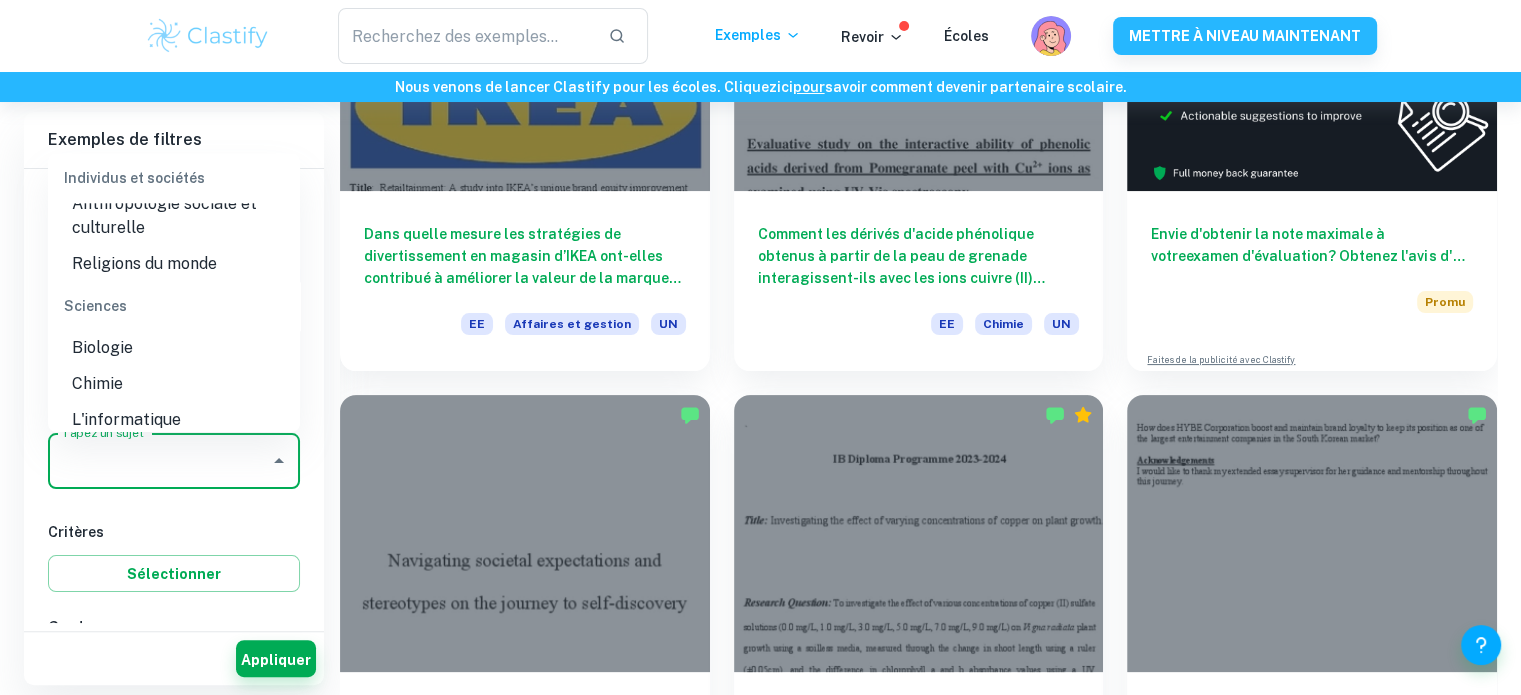 scroll, scrollTop: 2248, scrollLeft: 0, axis: vertical 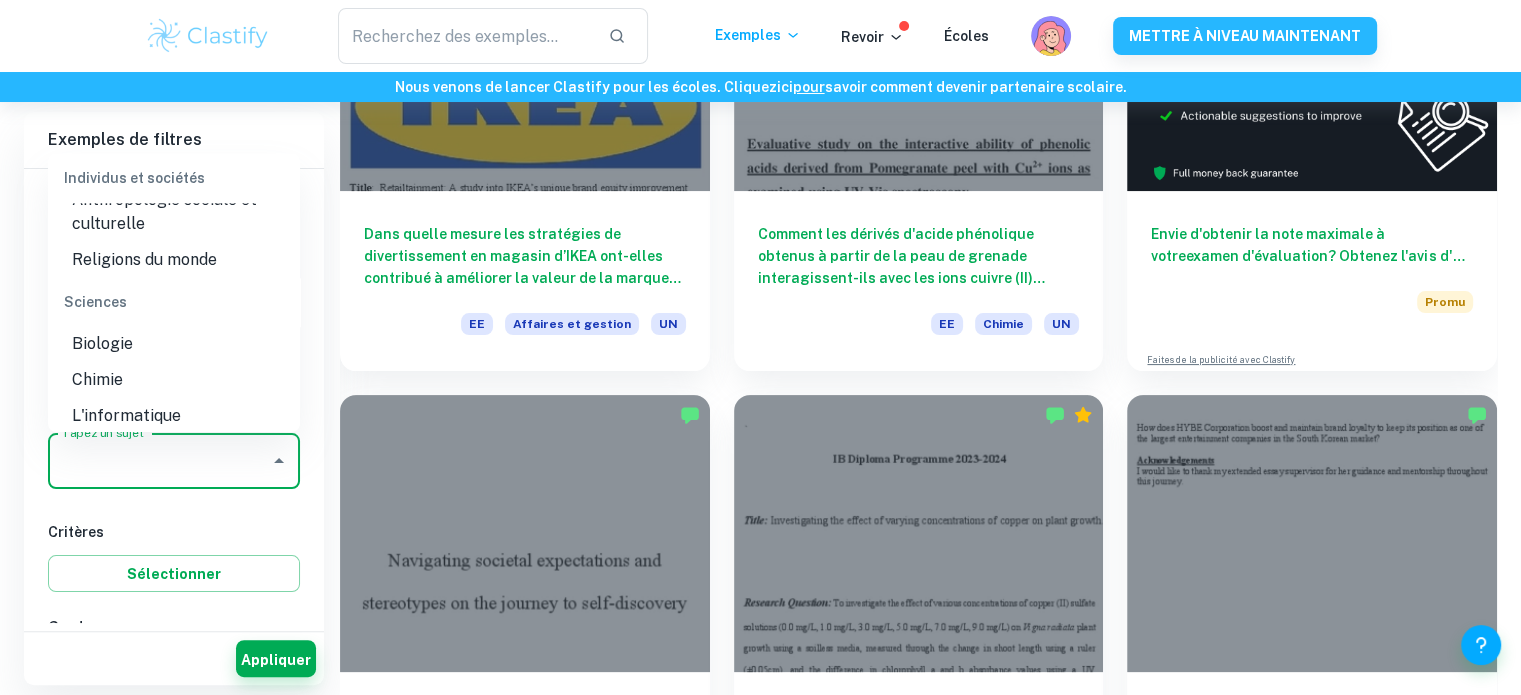 click on "Sciences" at bounding box center (174, 302) 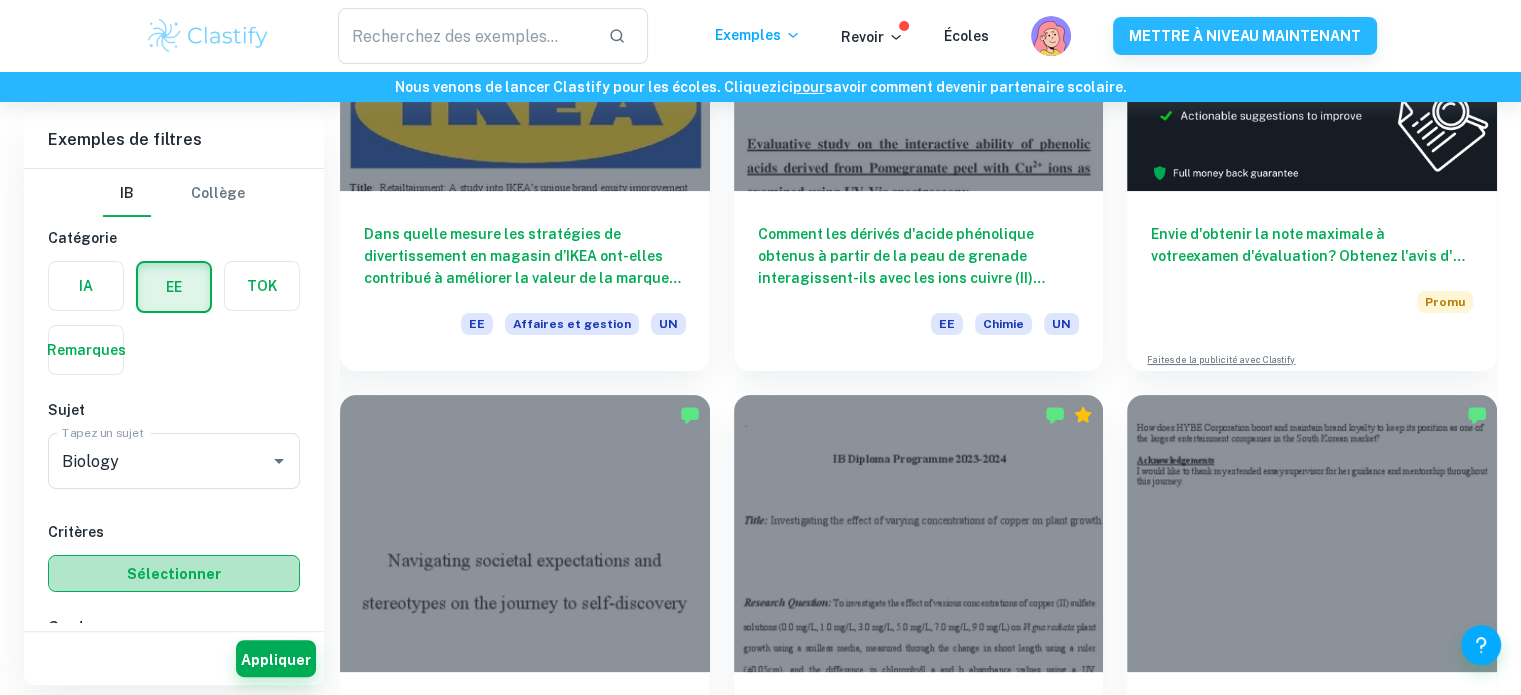click on "Sélectionner" at bounding box center [174, 574] 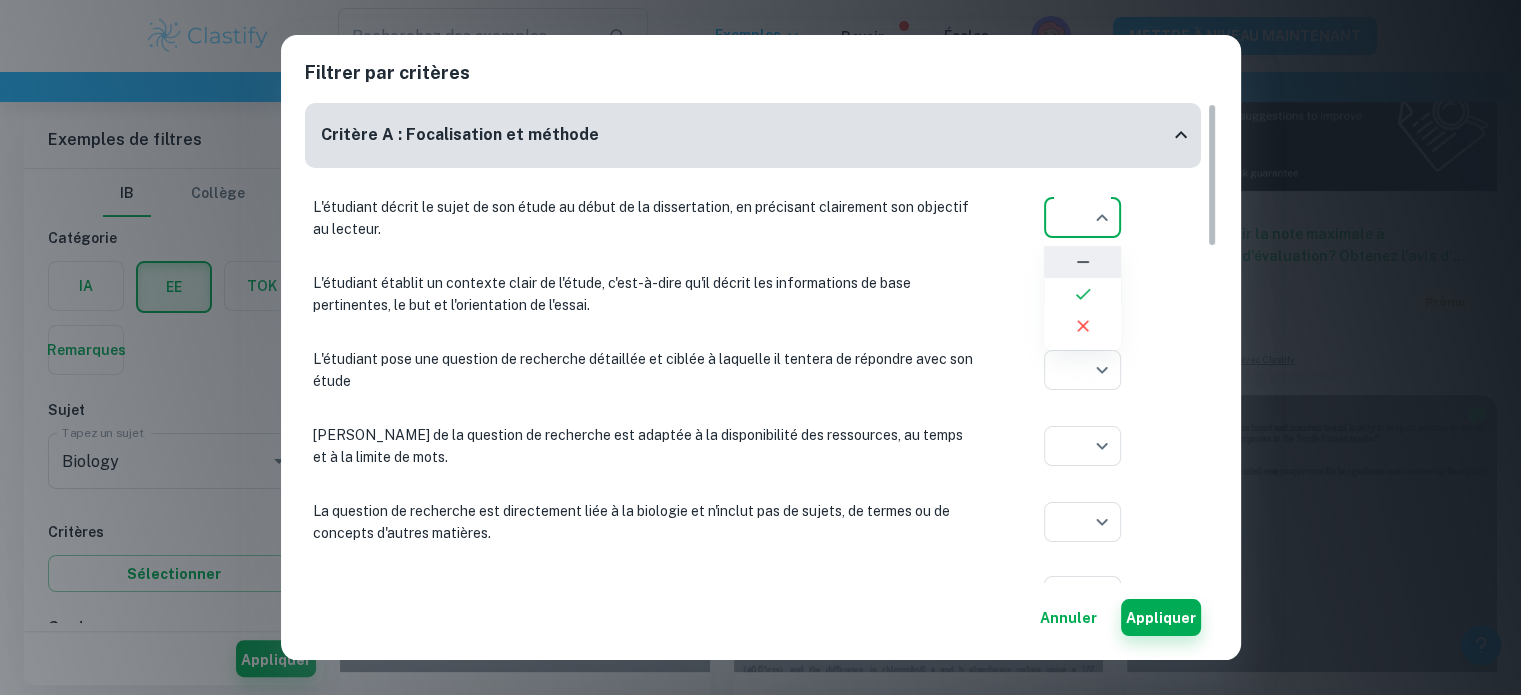click on "We value your privacy We use cookies to enhance your browsing experience, serve personalised ads or content, and analyse our traffic. By clicking "Accept All", you consent to our use of cookies.   Cookie Policy Customise   Reject All   Accept All   Customise Consent Preferences   We use cookies to help you navigate efficiently and perform certain functions. You will find detailed information about all cookies under each consent category below. The cookies that are categorised as "Necessary" are stored on your browser as they are essential for enabling the basic functionalities of the site. ...  Show more For more information on how Google's third-party cookies operate and handle your data, see:   Google Privacy Policy Necessary Always Active Necessary cookies are required to enable the basic features of this site, such as providing secure log-in or adjusting your consent preferences. These cookies do not store any personally identifiable data. Functional Analytics Performance Advertisement Uncategorised" at bounding box center (760, 109) 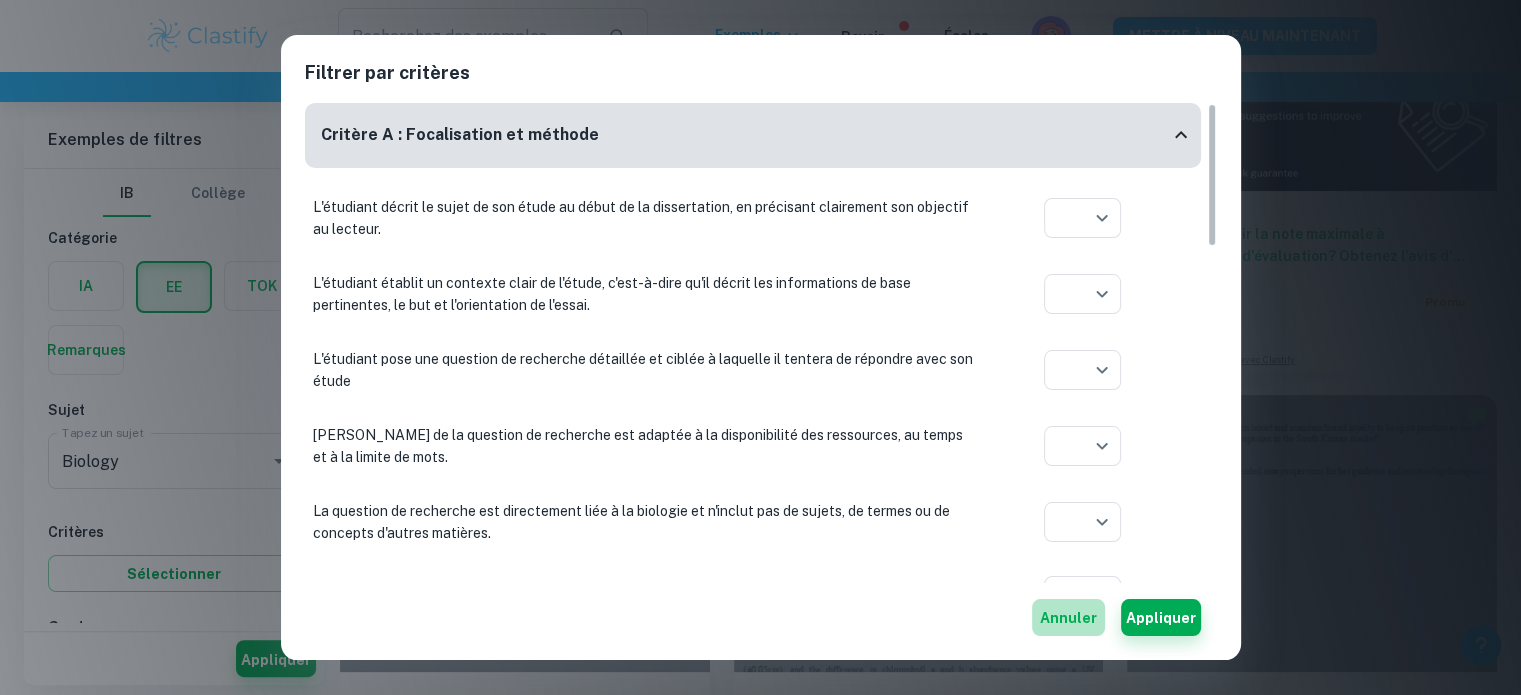 click on "Annuler" at bounding box center (1068, 618) 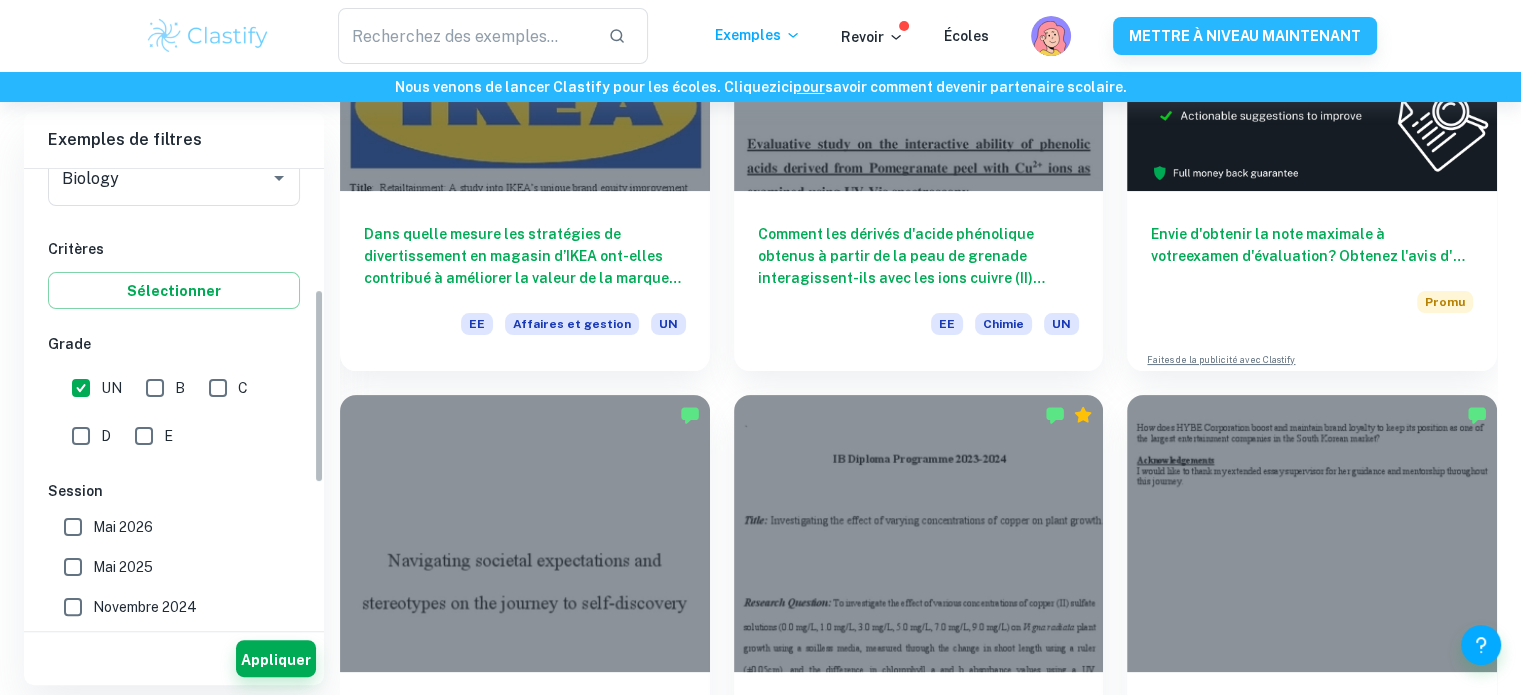 scroll, scrollTop: 288, scrollLeft: 0, axis: vertical 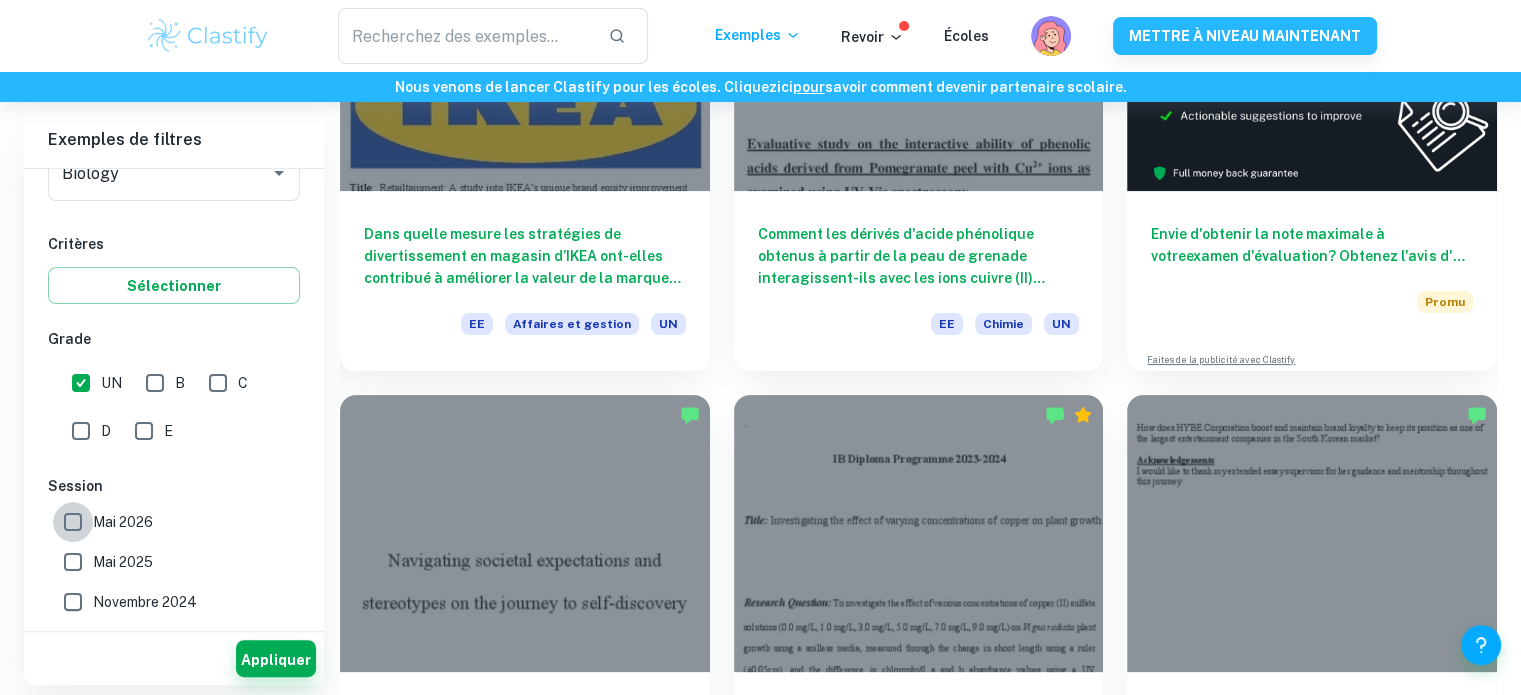 click on "Mai 2026" at bounding box center [73, 522] 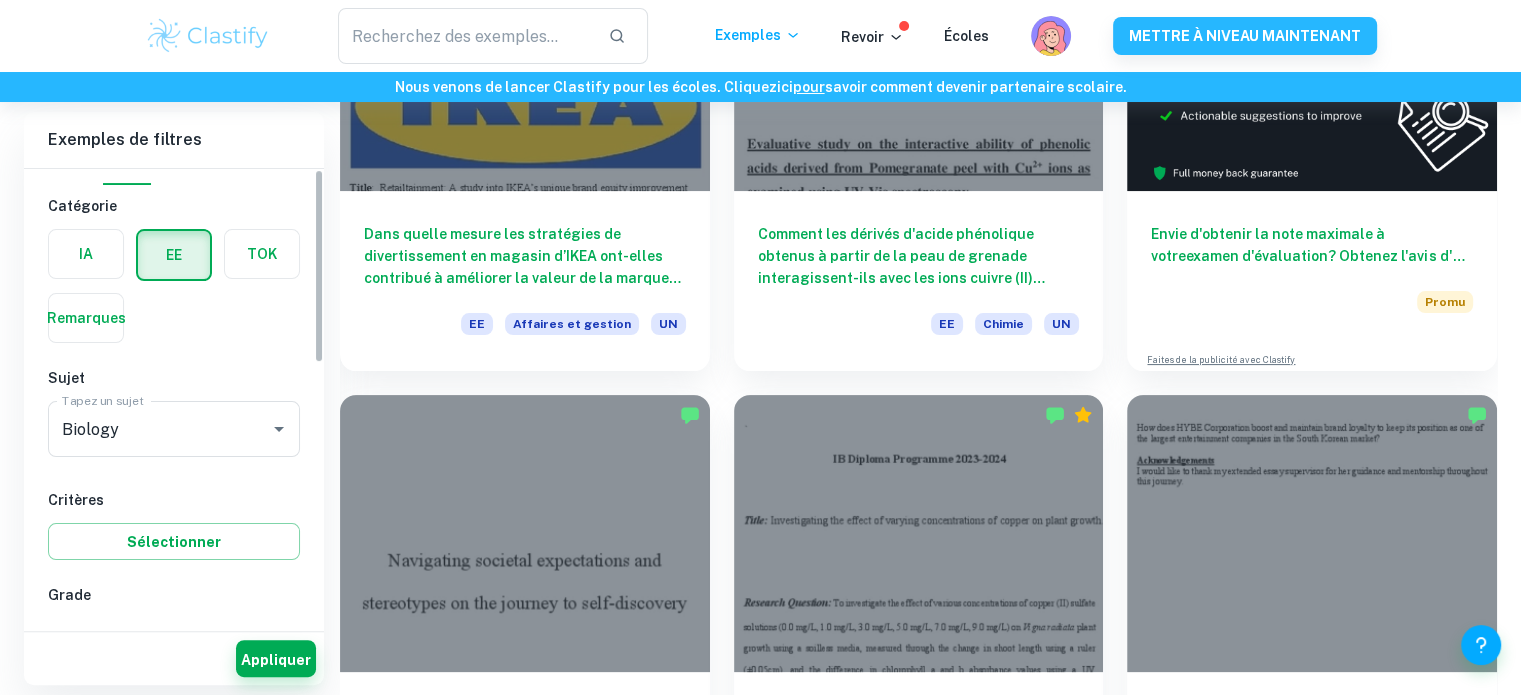 scroll, scrollTop: 0, scrollLeft: 0, axis: both 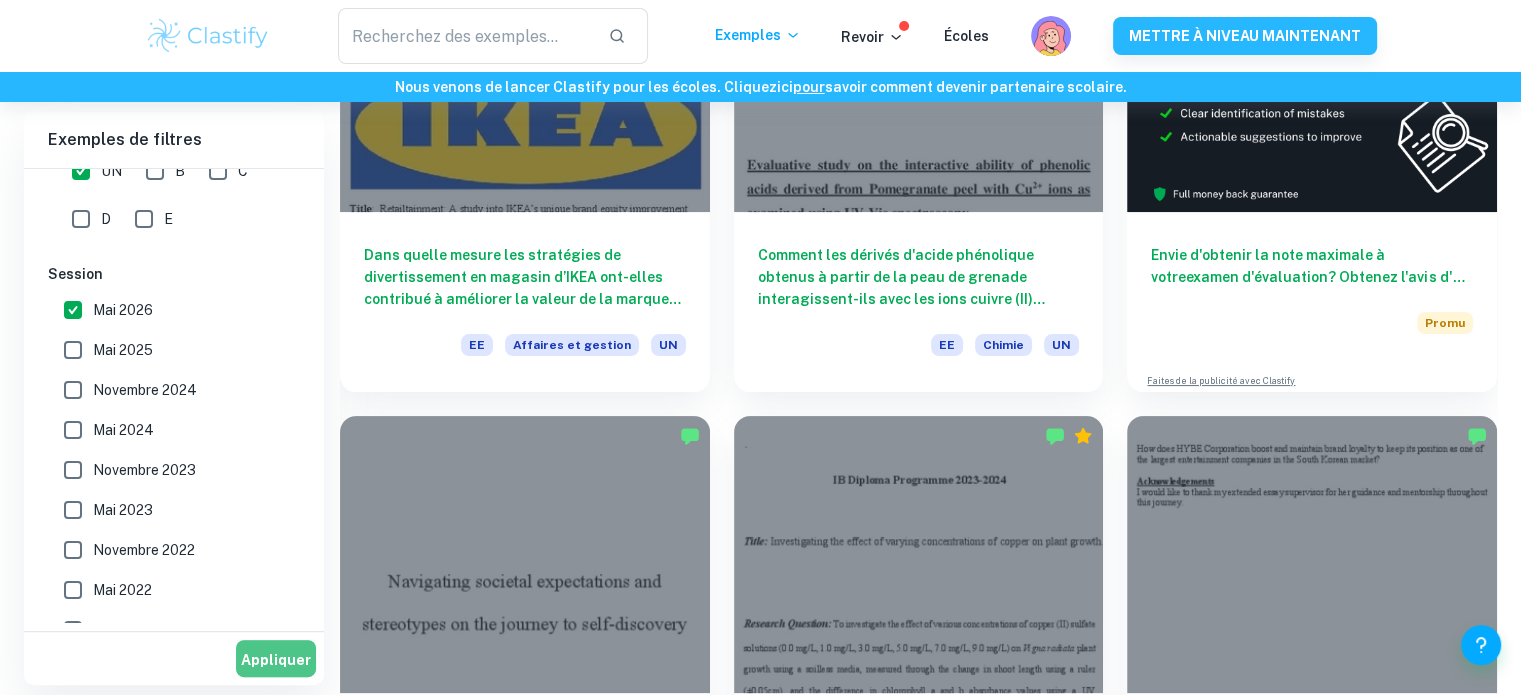 click on "Appliquer" at bounding box center (276, 659) 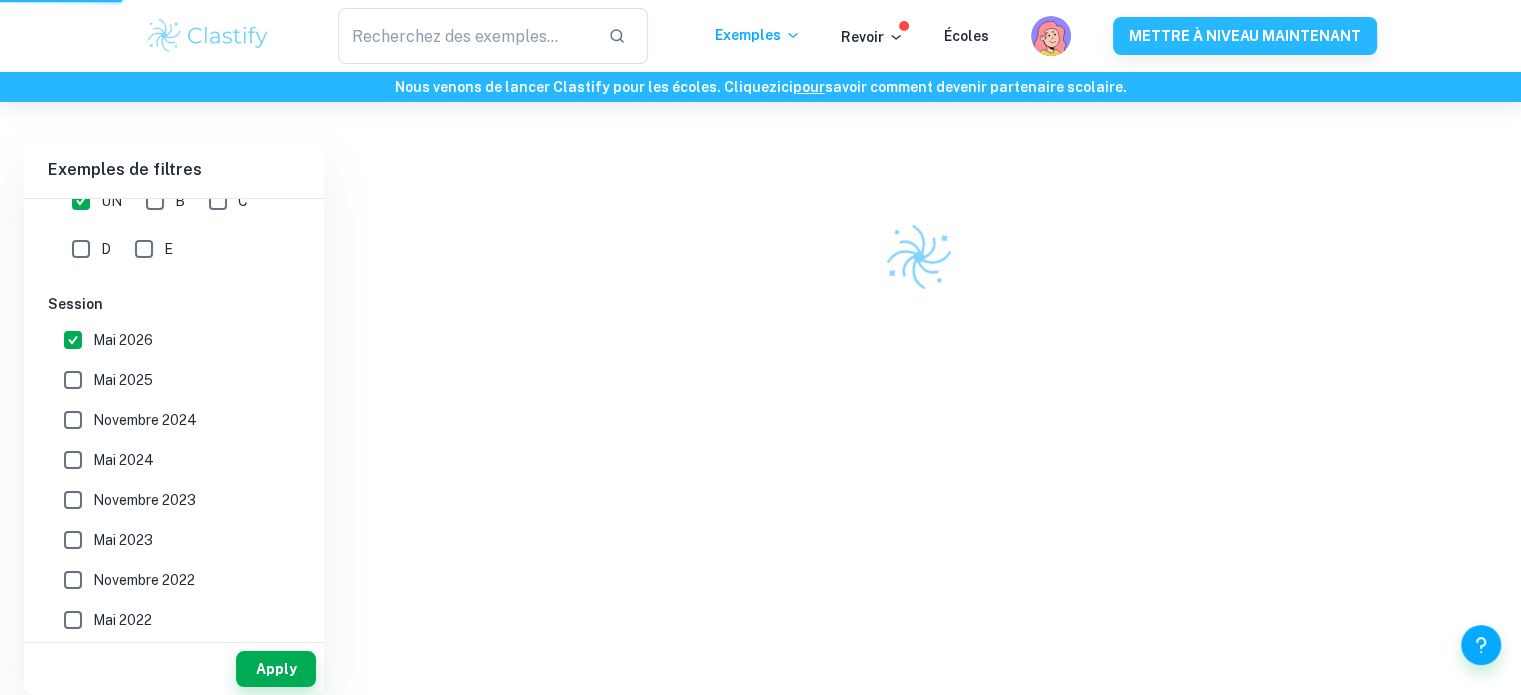 scroll, scrollTop: 102, scrollLeft: 0, axis: vertical 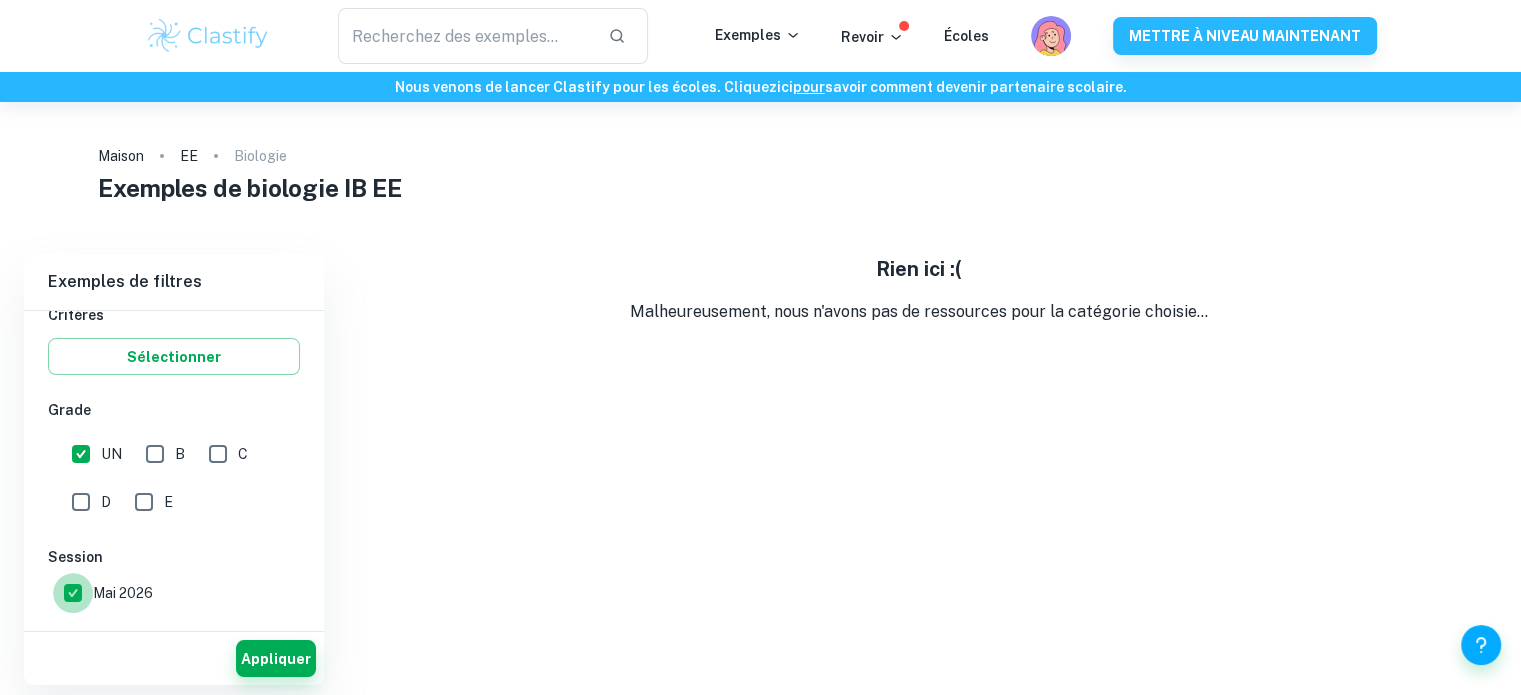 click on "Mai 2026" at bounding box center (73, 593) 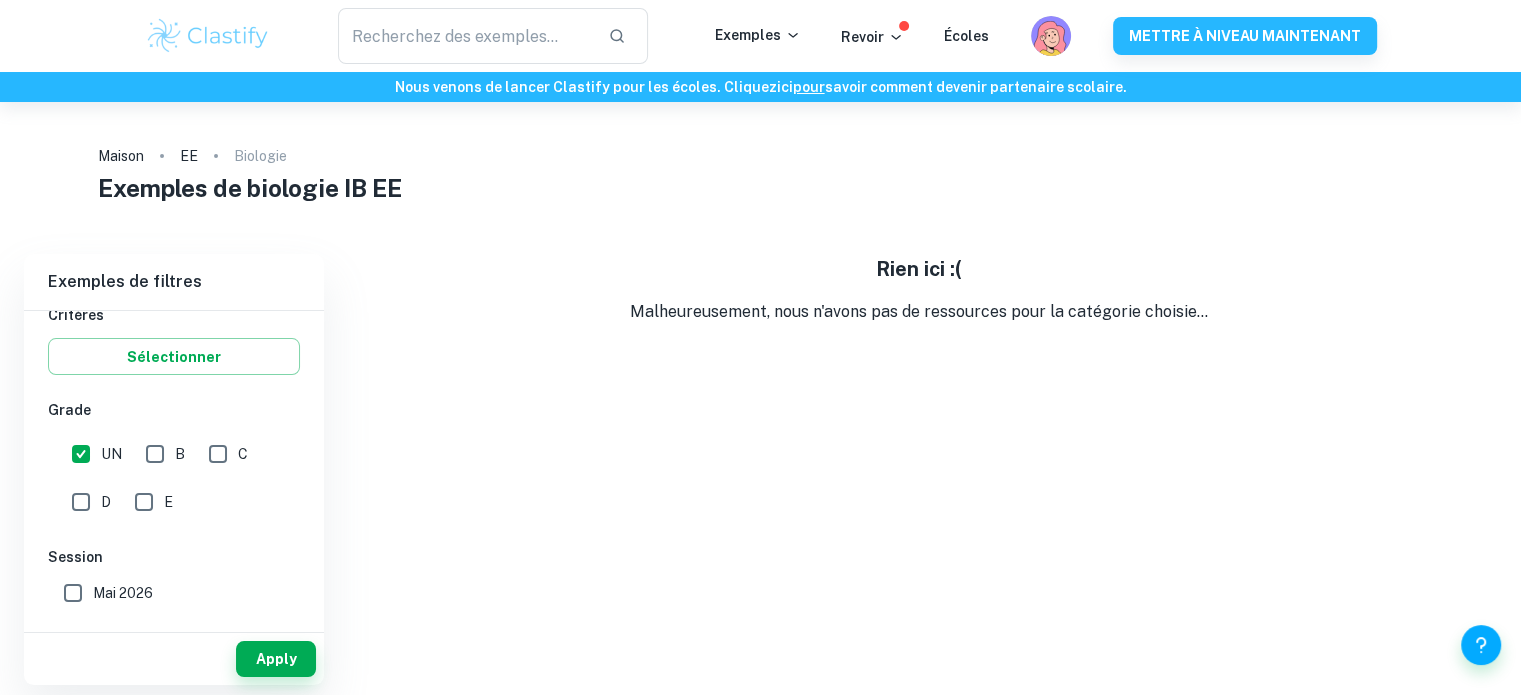 scroll, scrollTop: 412, scrollLeft: 0, axis: vertical 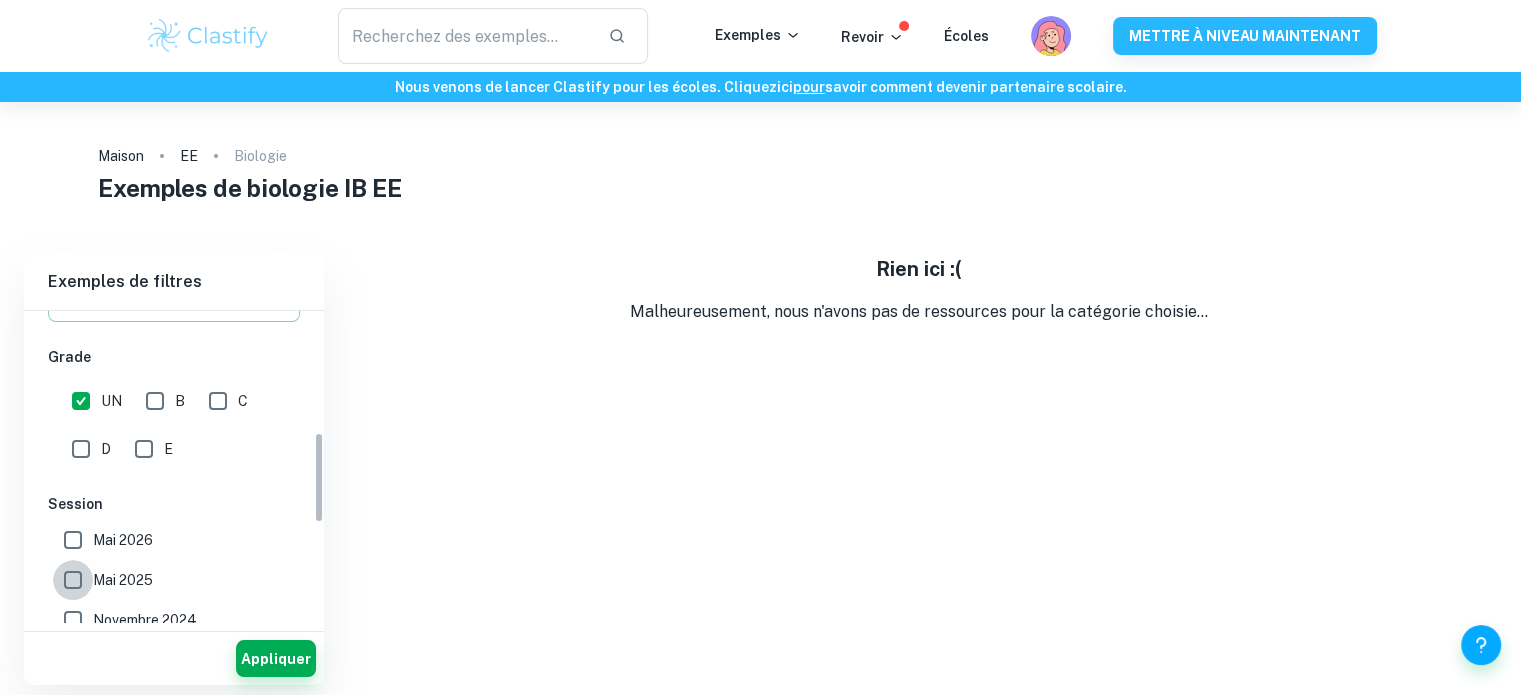 click on "Mai 2025" at bounding box center [73, 580] 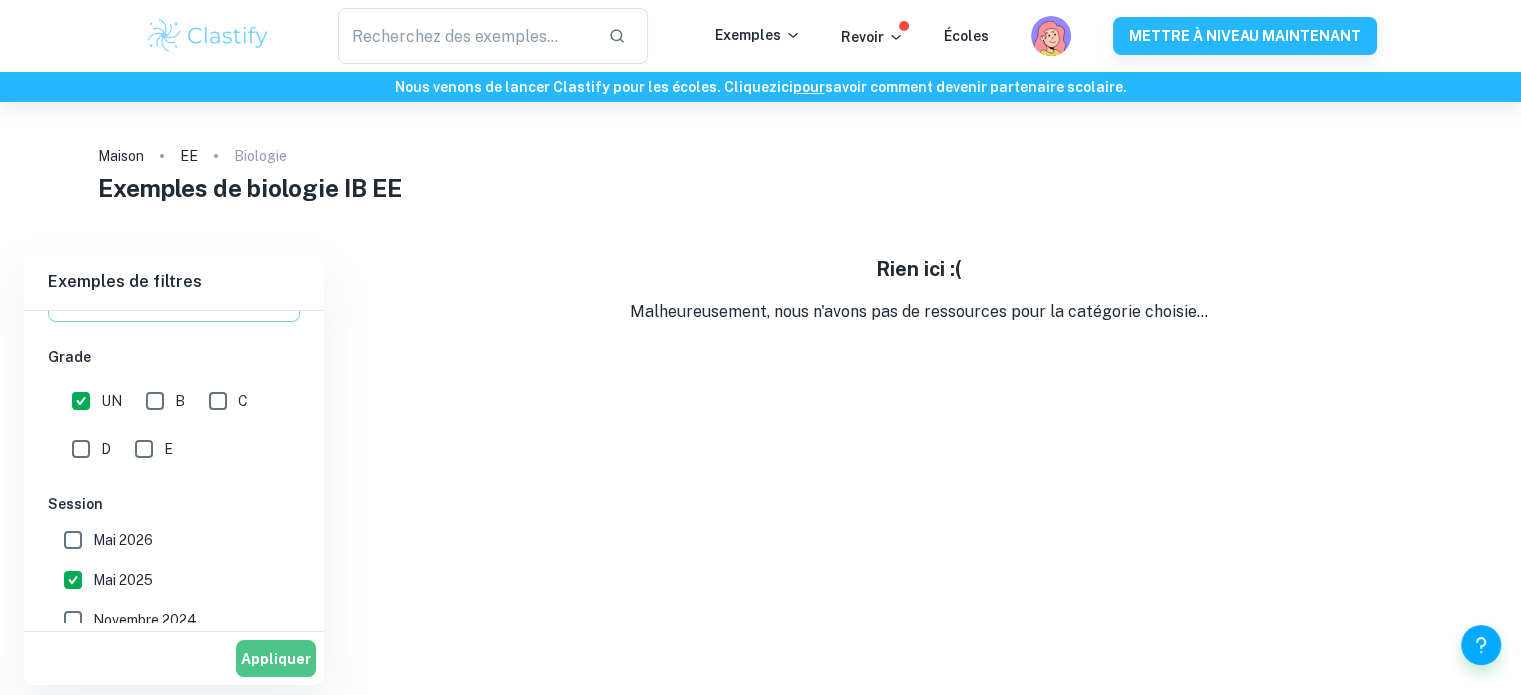 click on "Appliquer" at bounding box center (276, 658) 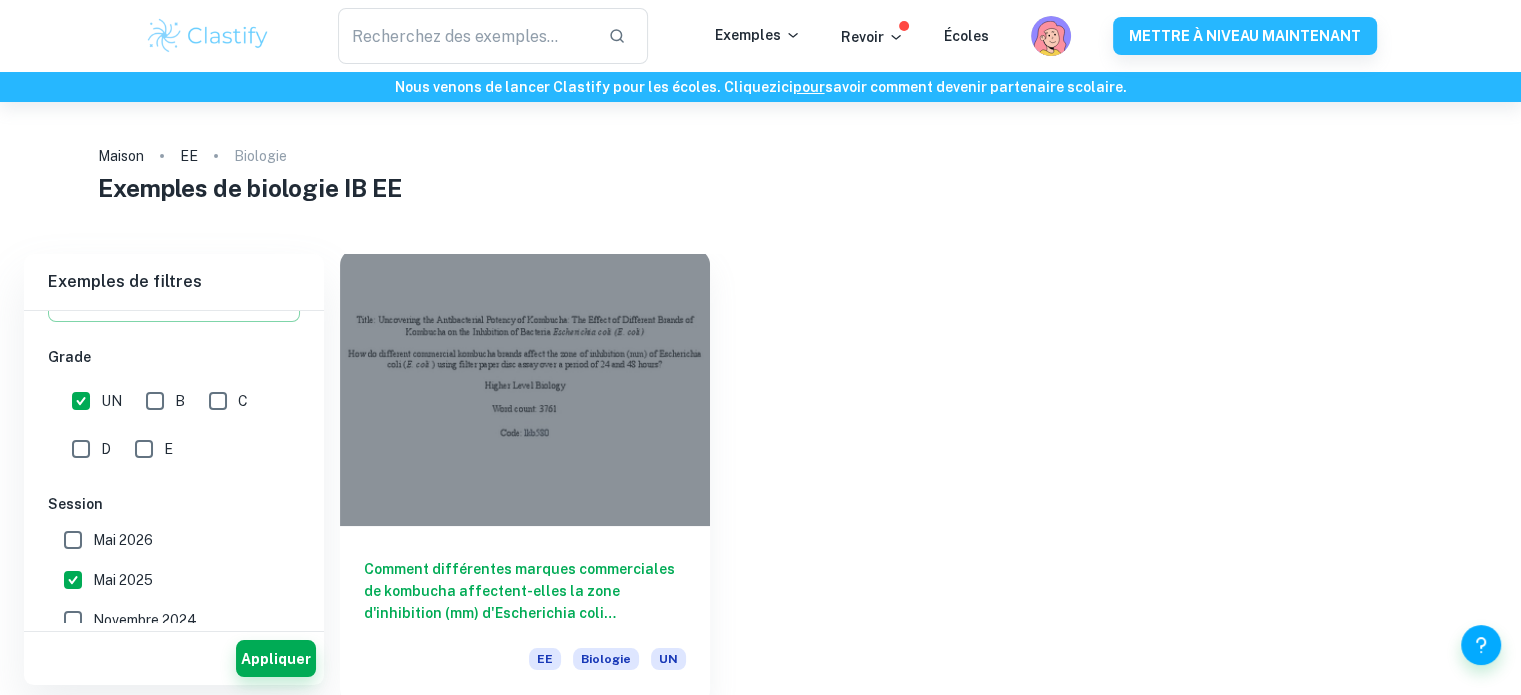 click at bounding box center [525, 387] 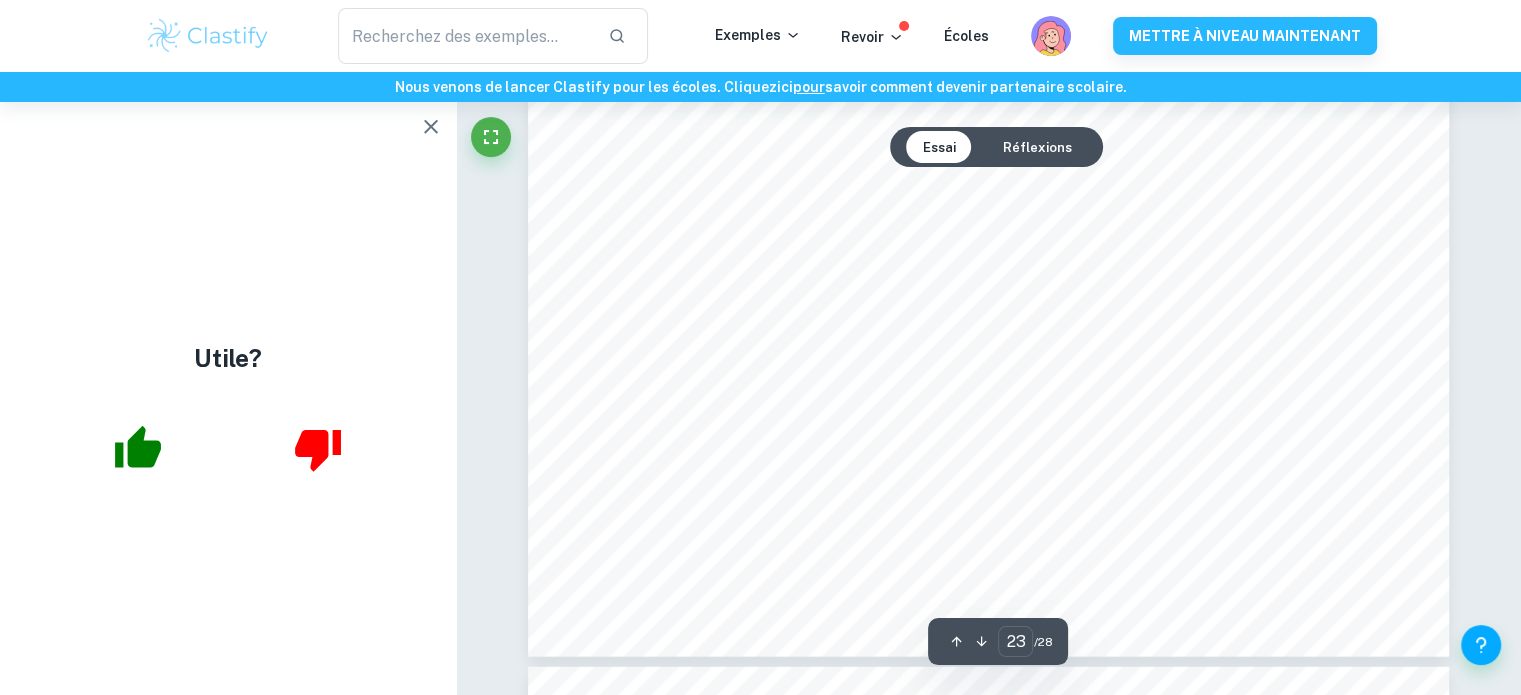 scroll, scrollTop: 28208, scrollLeft: 0, axis: vertical 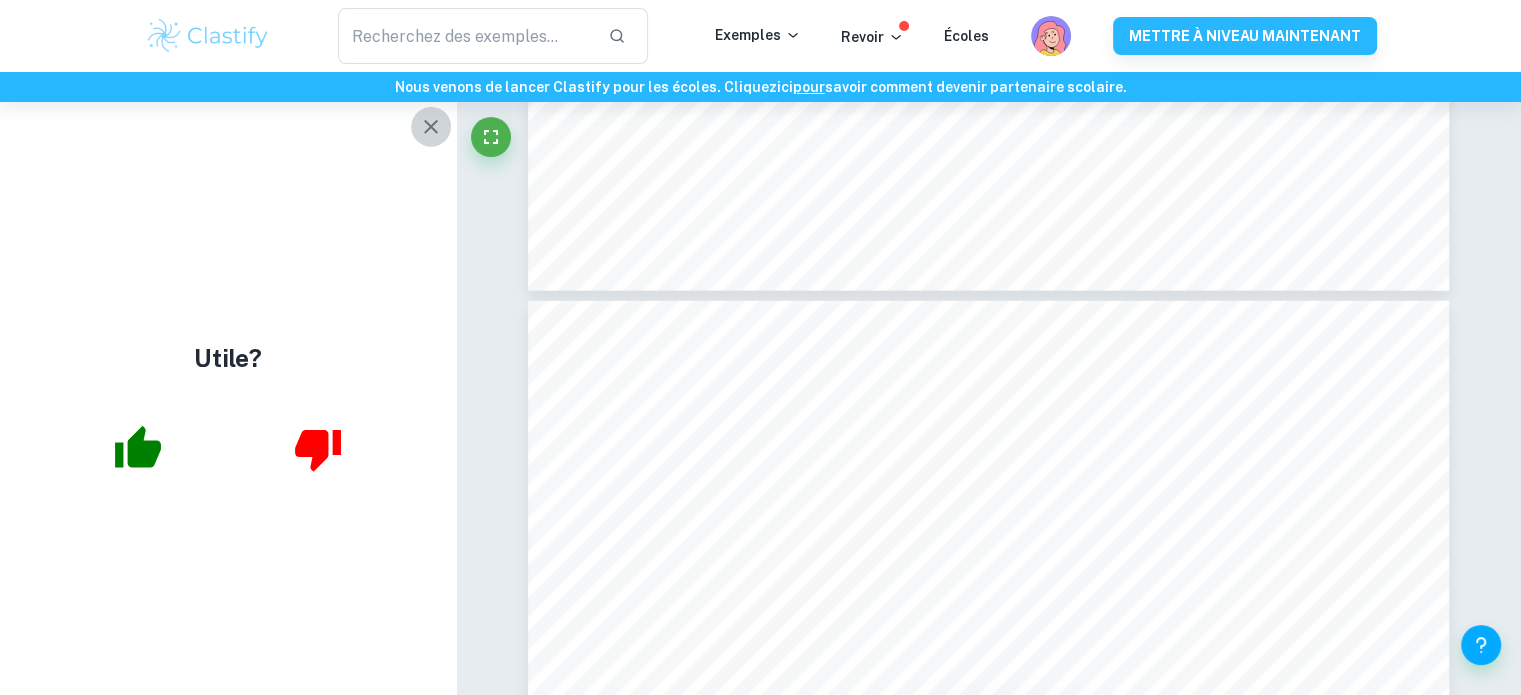 click 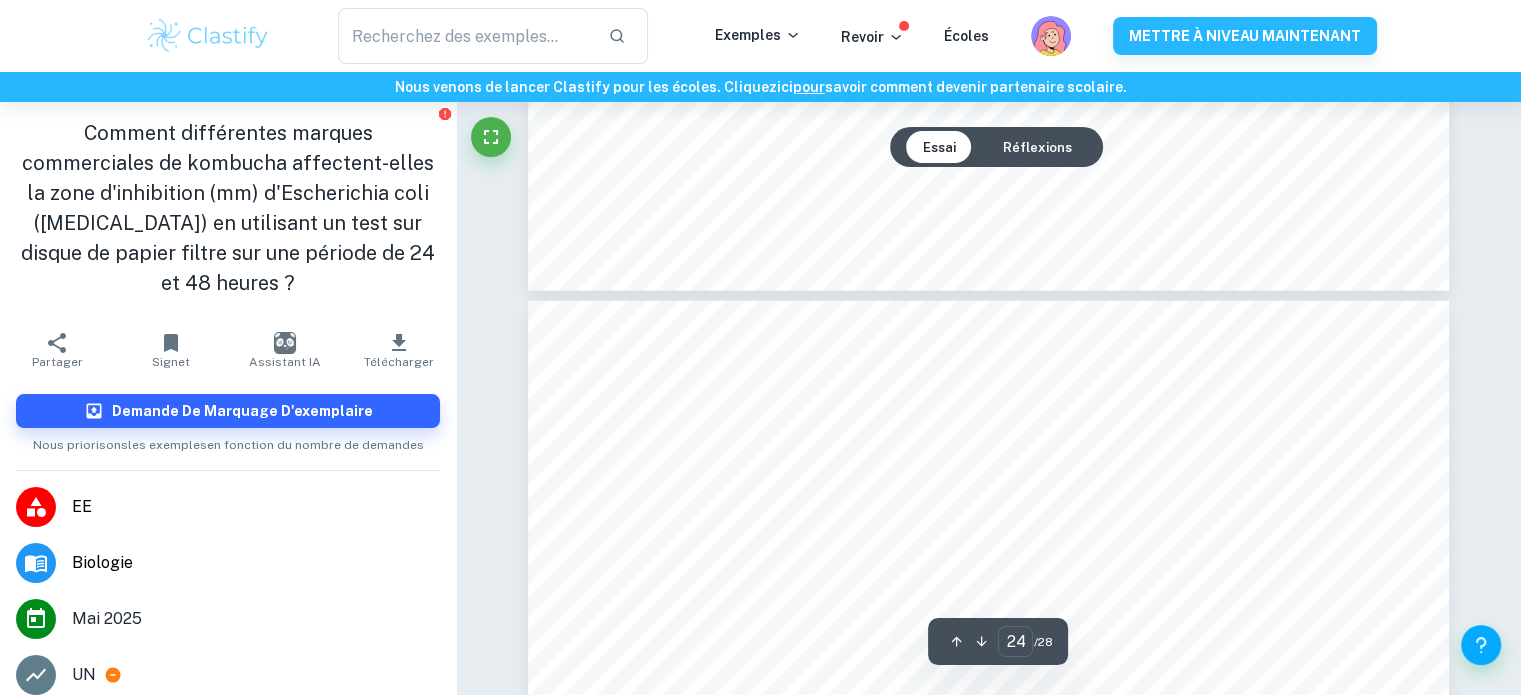 scroll, scrollTop: 149, scrollLeft: 0, axis: vertical 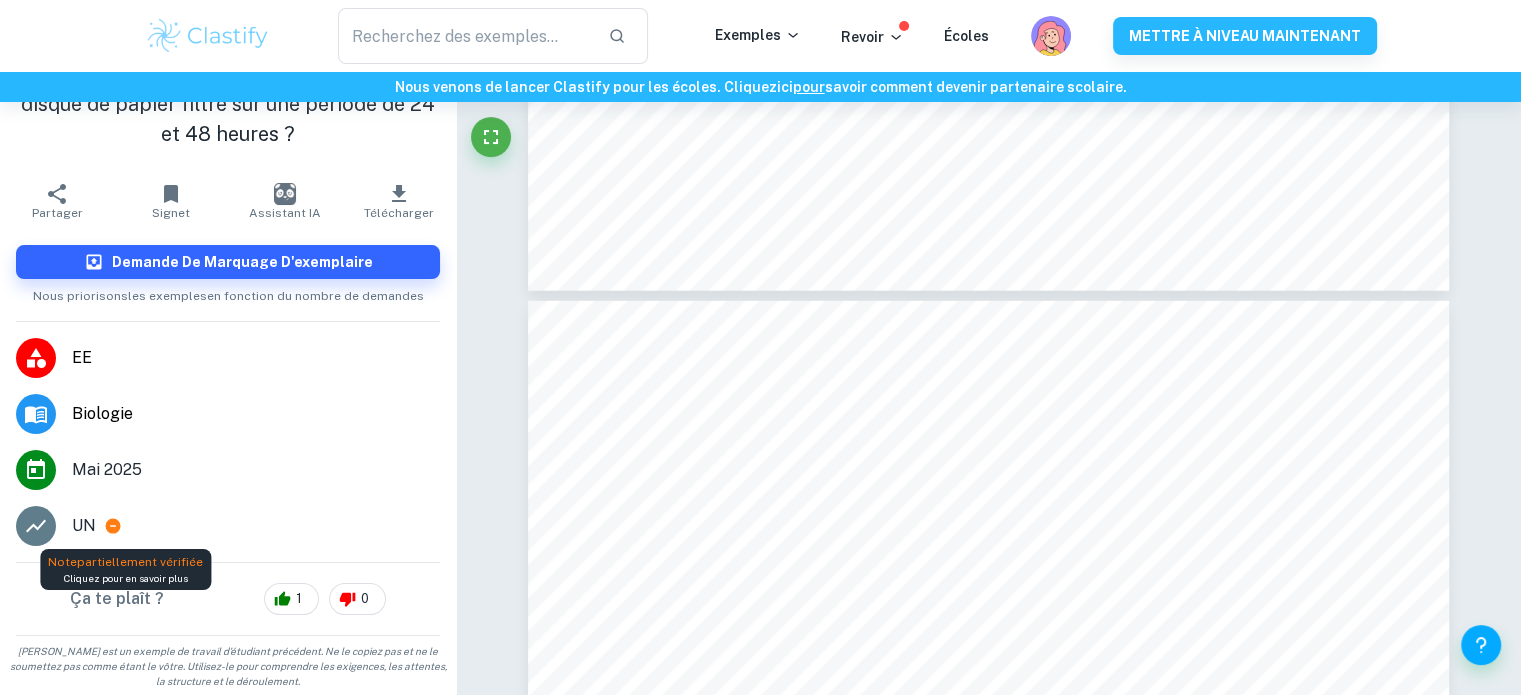 click 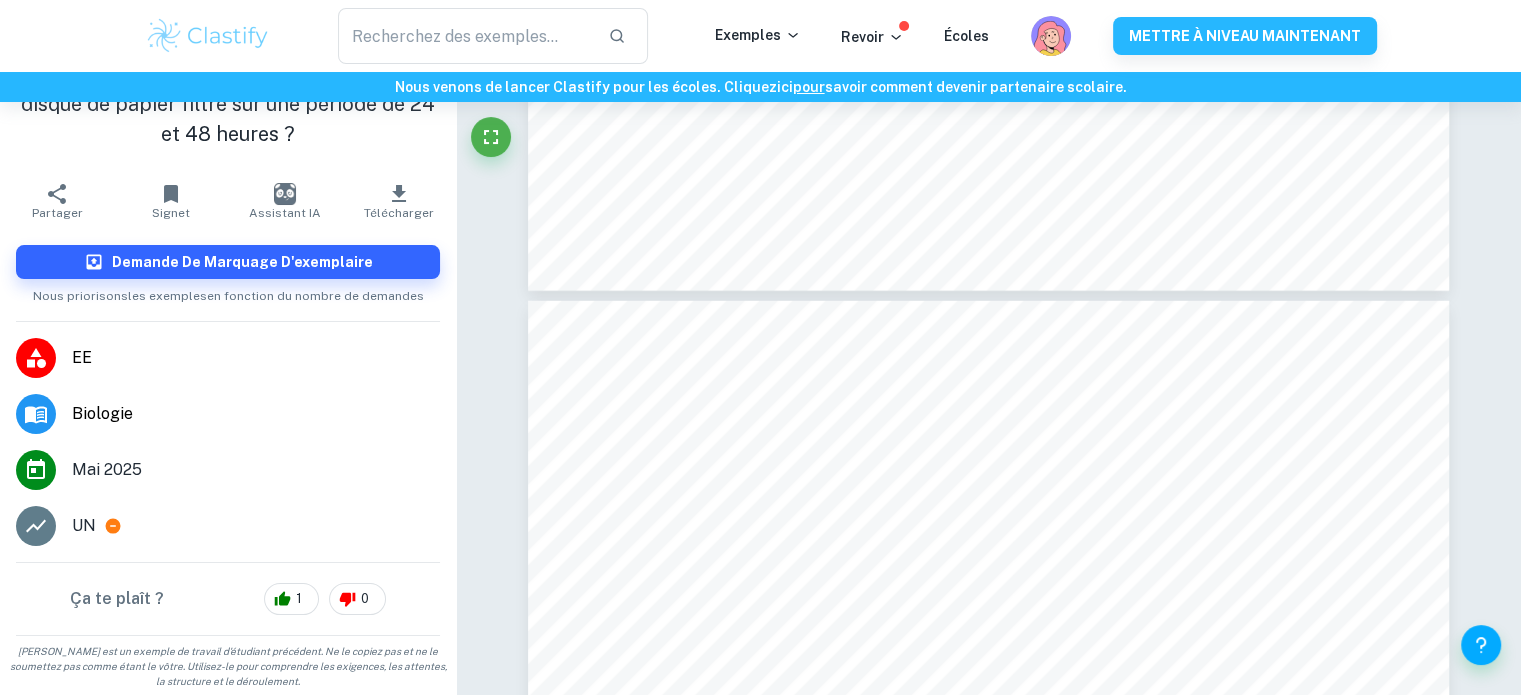 scroll, scrollTop: 0, scrollLeft: 0, axis: both 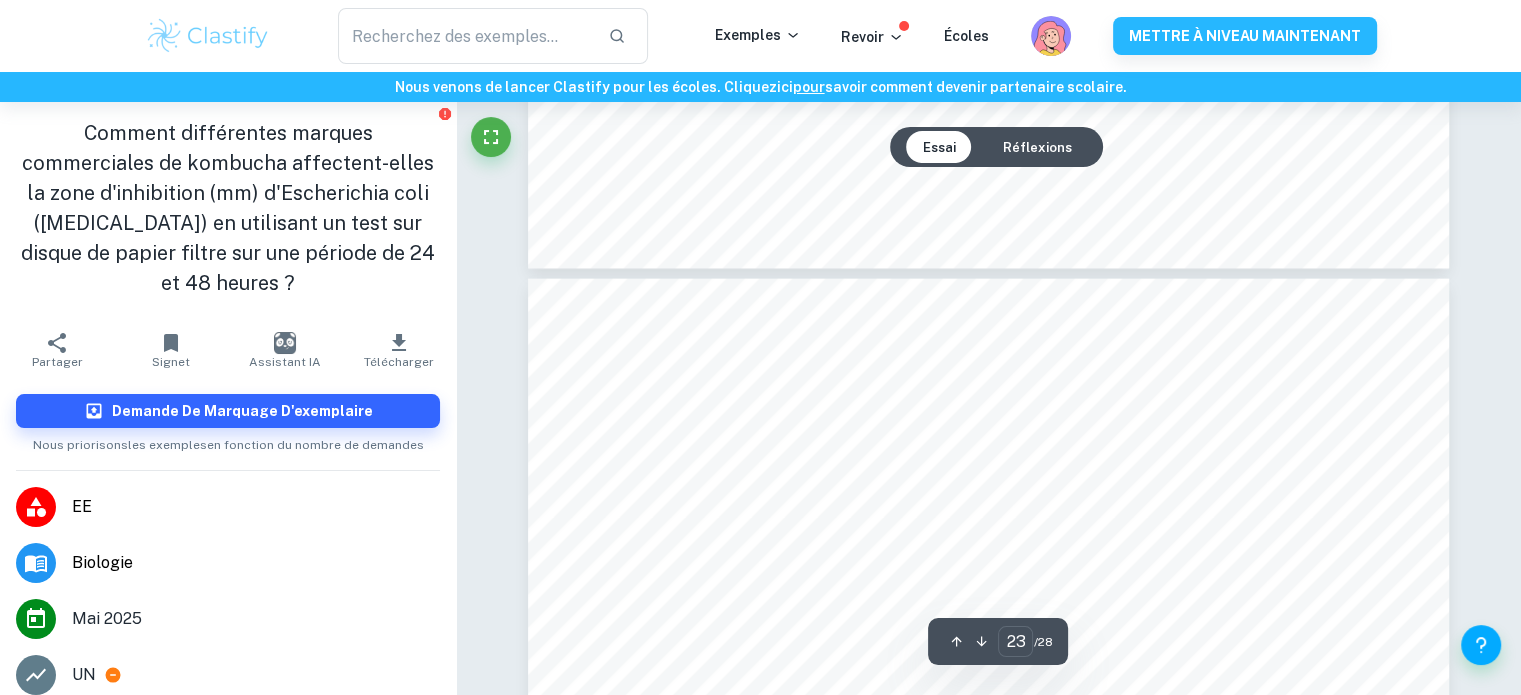 type on "22" 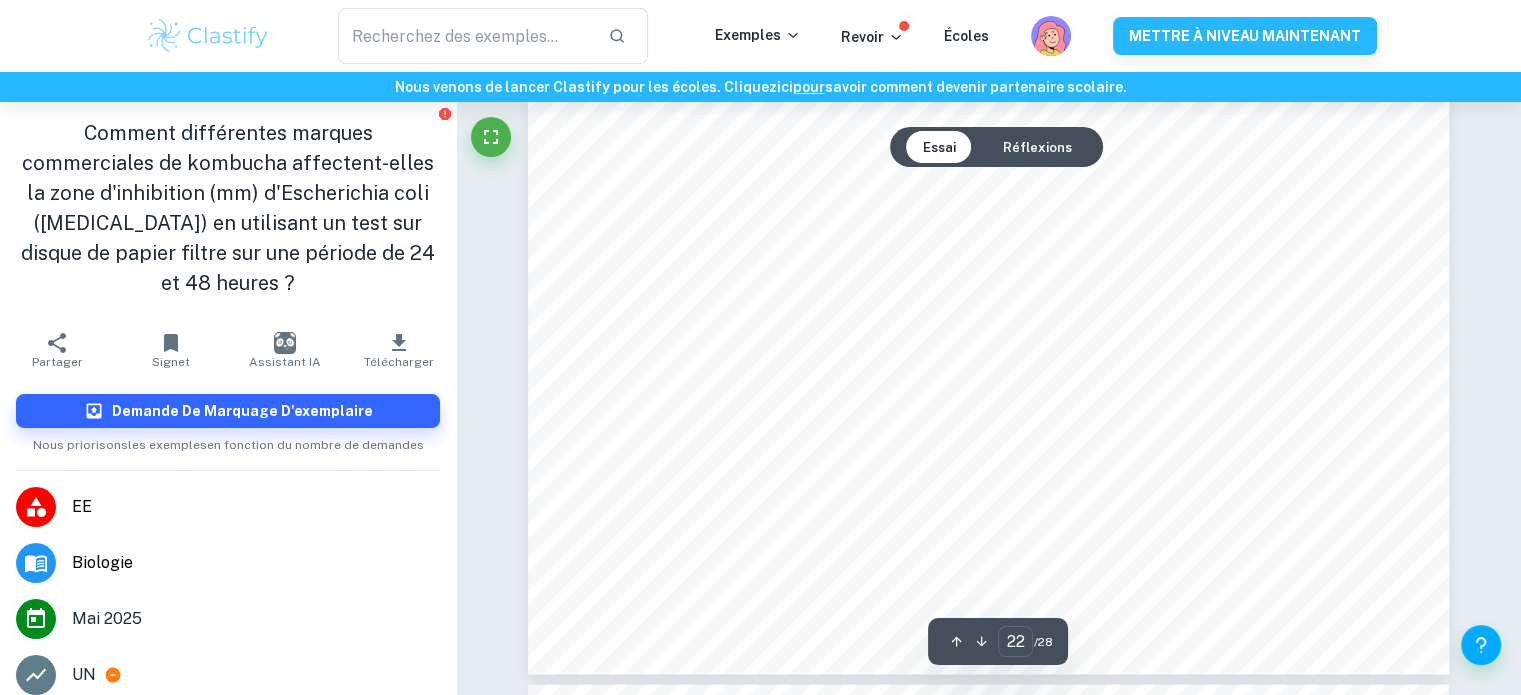 scroll, scrollTop: 26563, scrollLeft: 0, axis: vertical 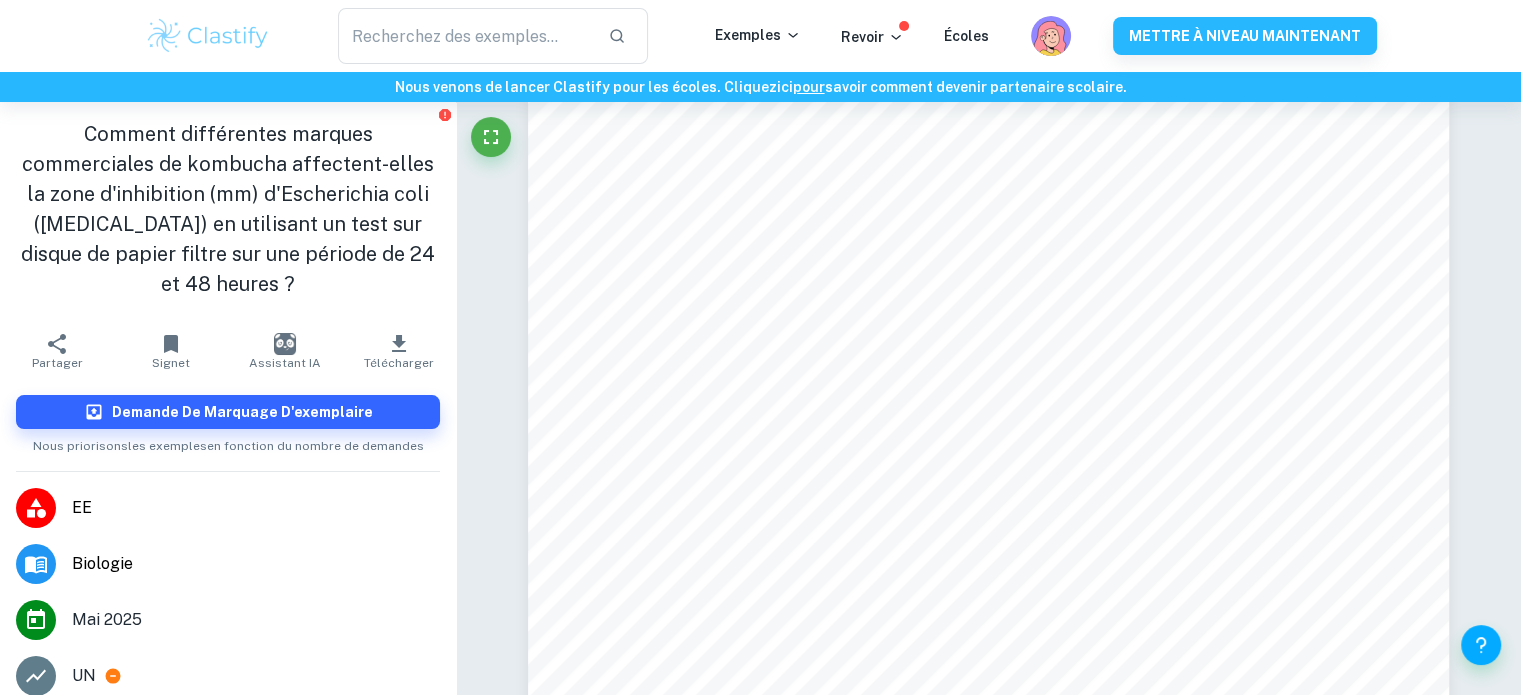 click at bounding box center [208, 36] 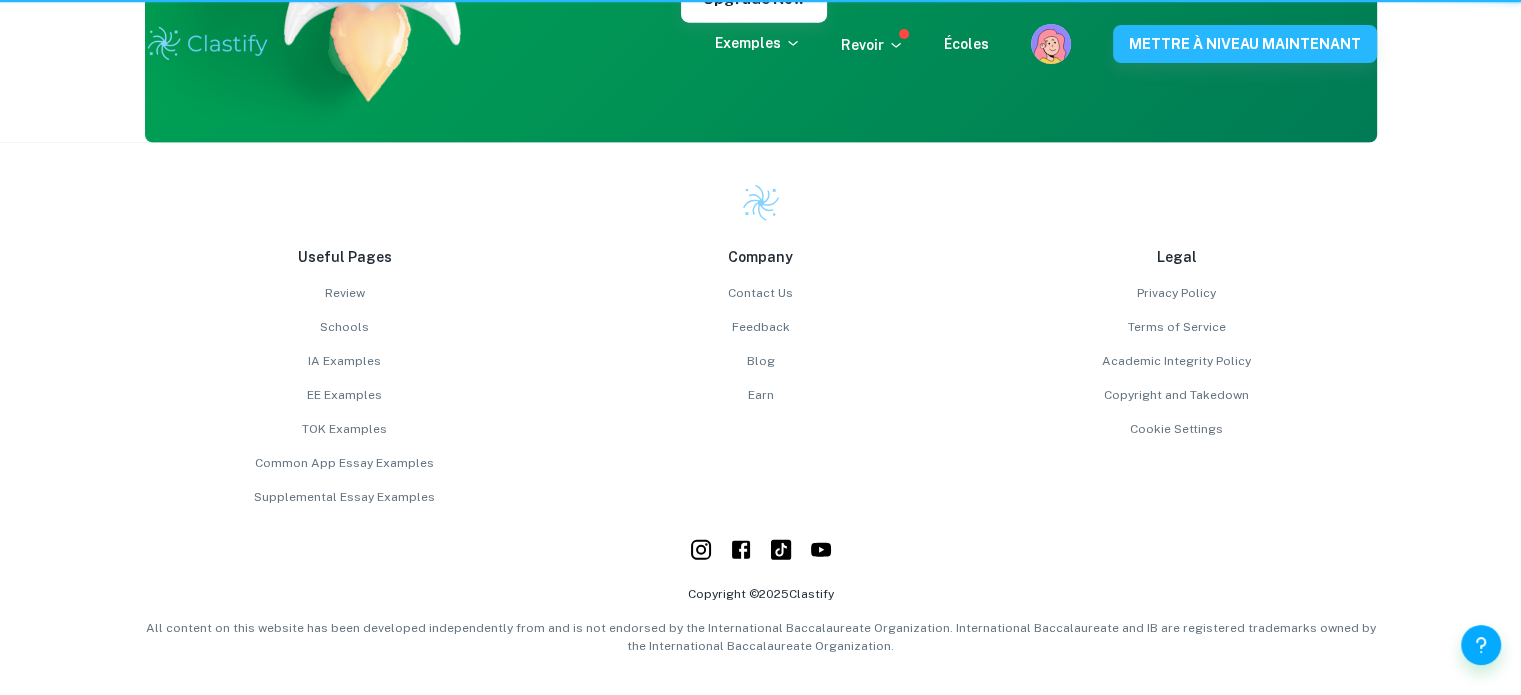scroll, scrollTop: 0, scrollLeft: 0, axis: both 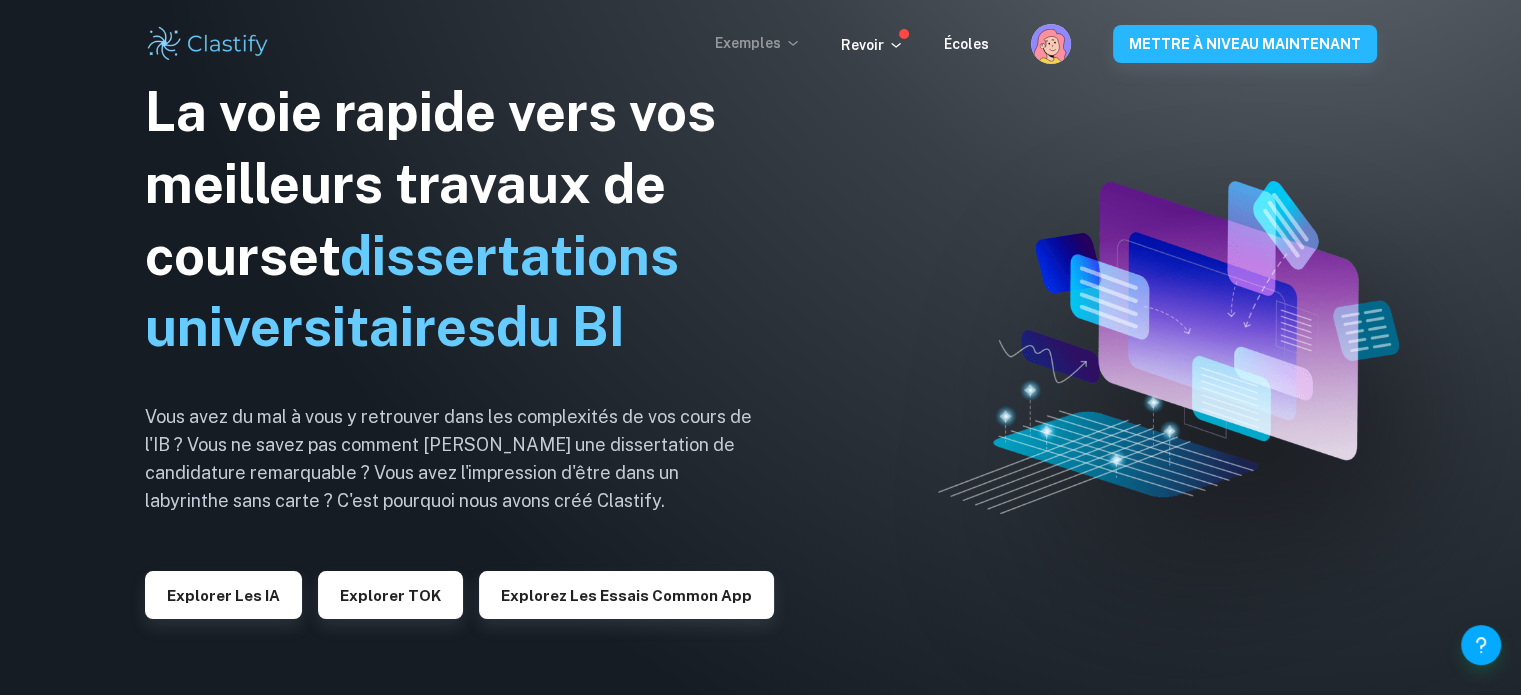 click on "Exemples" at bounding box center (748, 43) 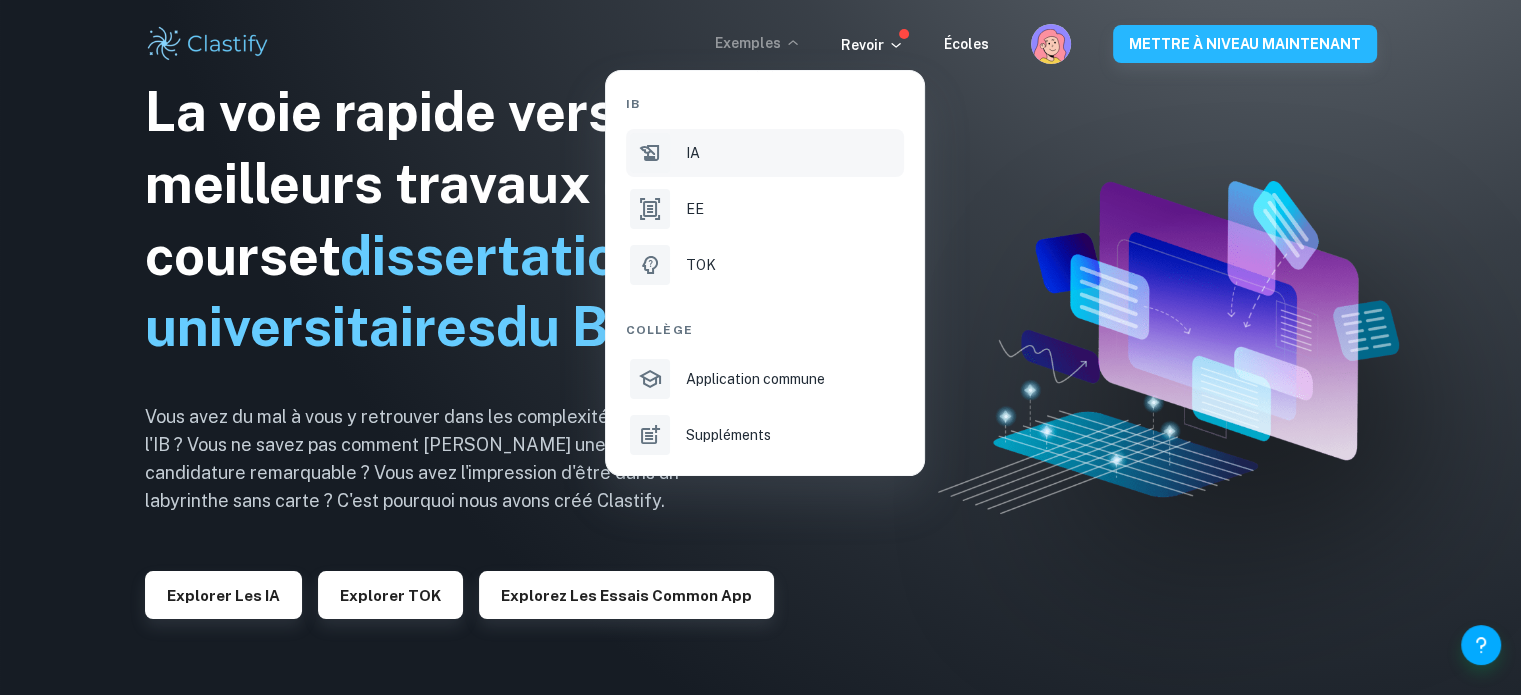 click on "IA" at bounding box center [793, 153] 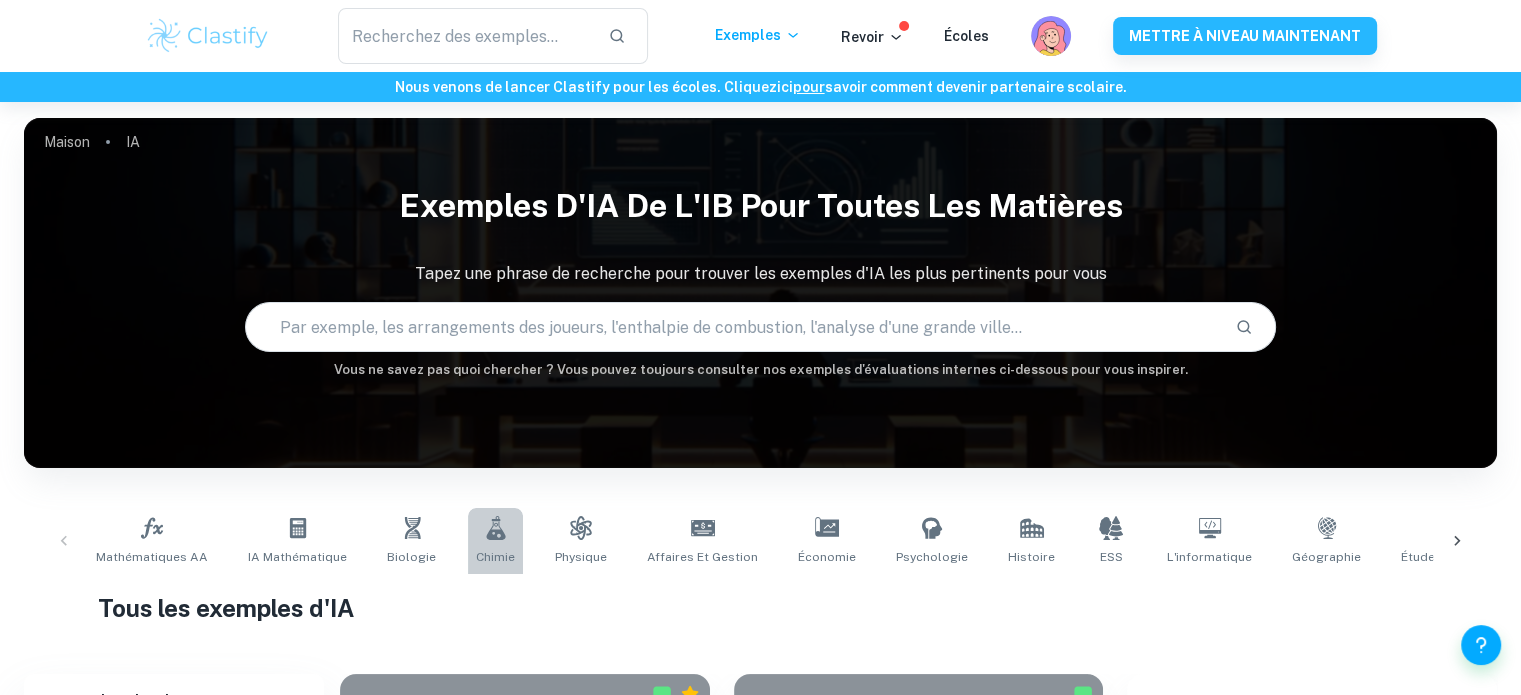 click on "Chimie" at bounding box center (495, 557) 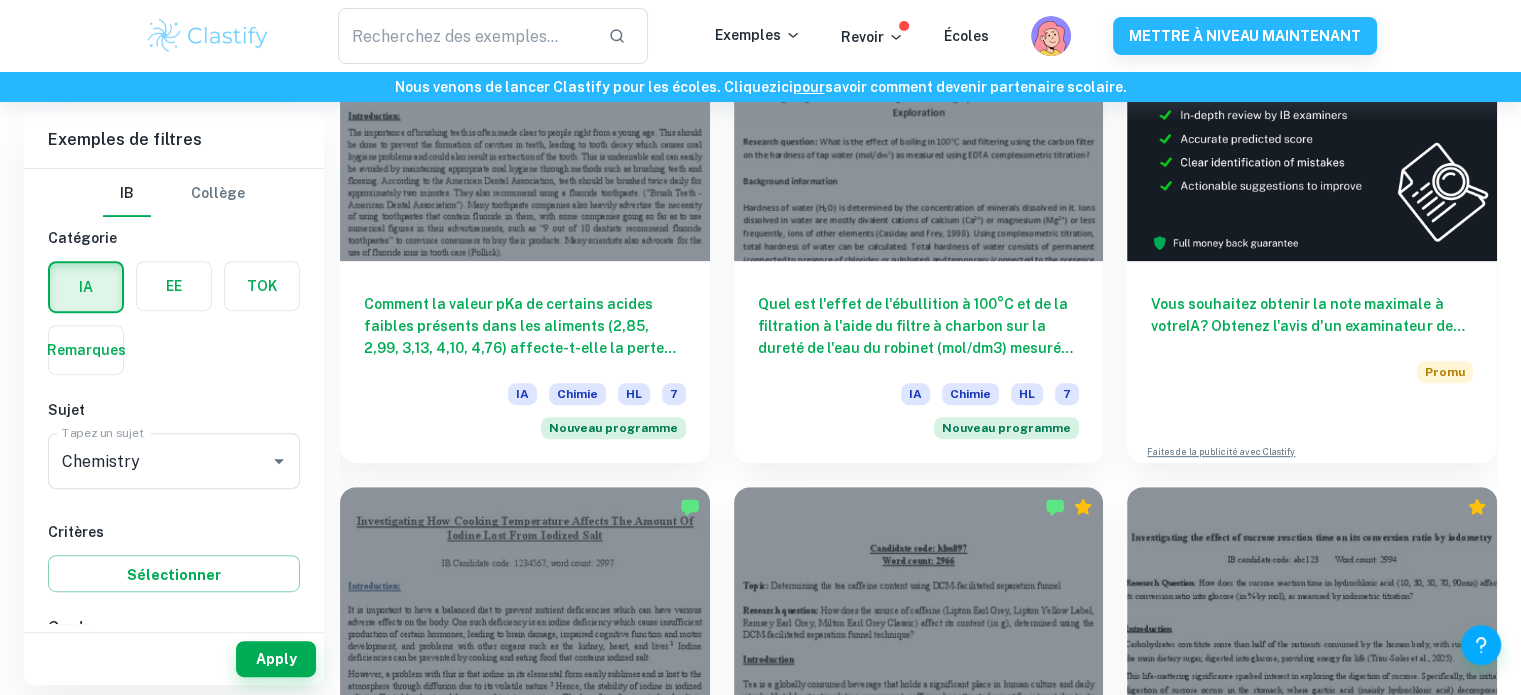 scroll, scrollTop: 760, scrollLeft: 0, axis: vertical 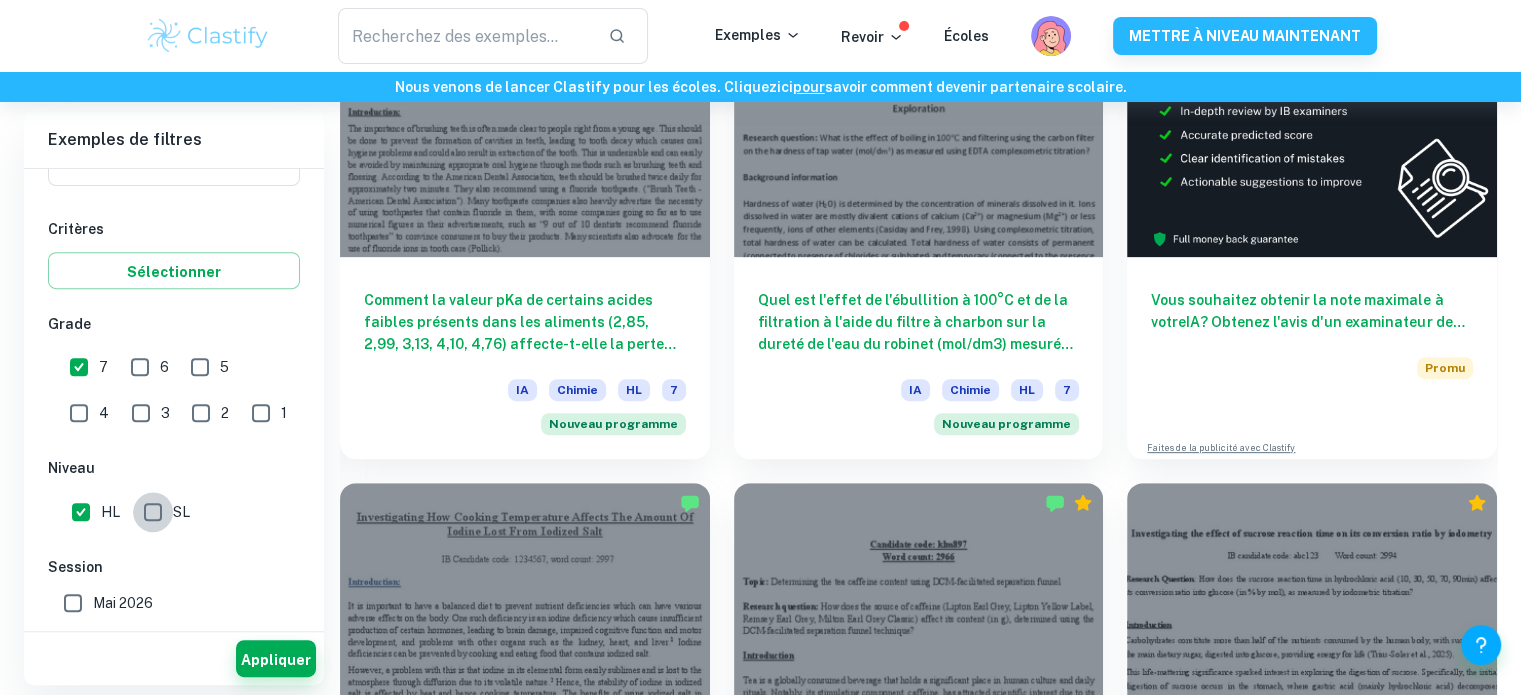 click on "SL" at bounding box center (153, 512) 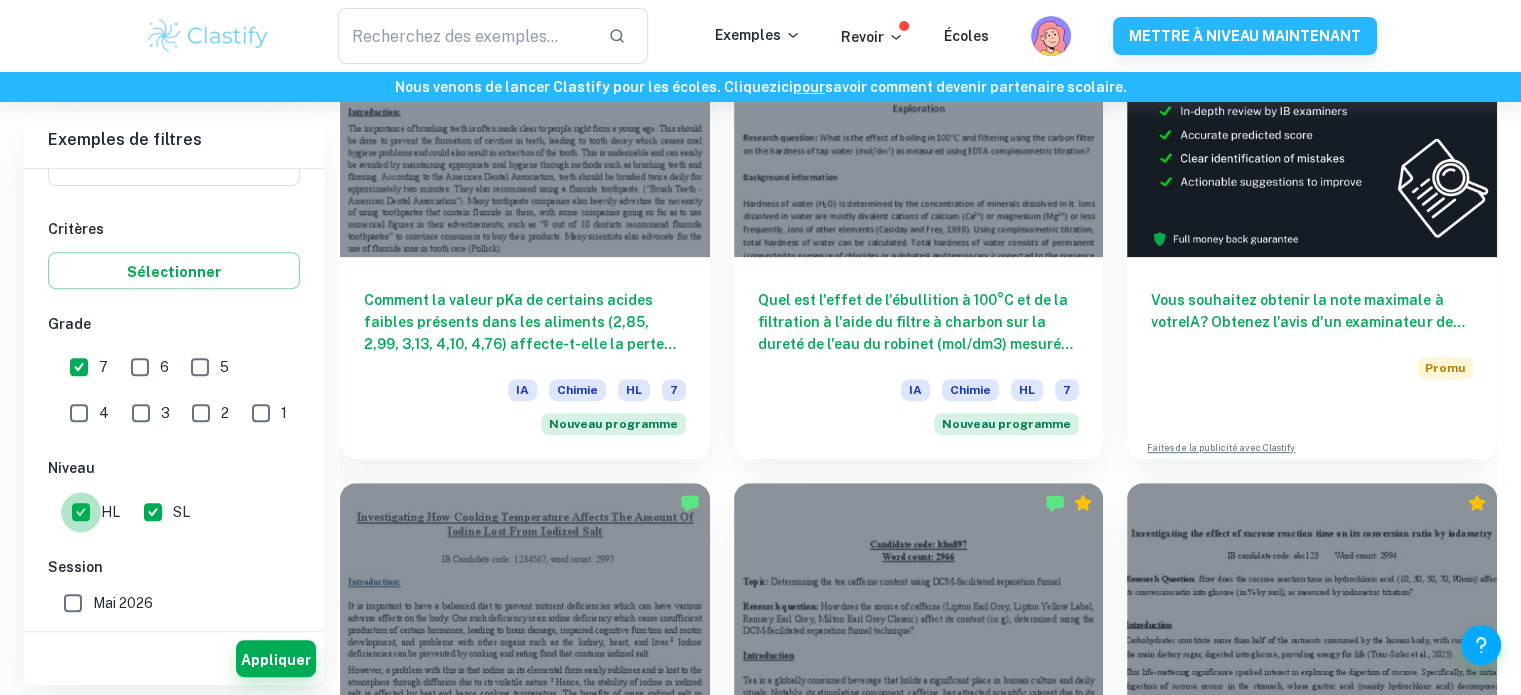 click on "HL" at bounding box center [81, 512] 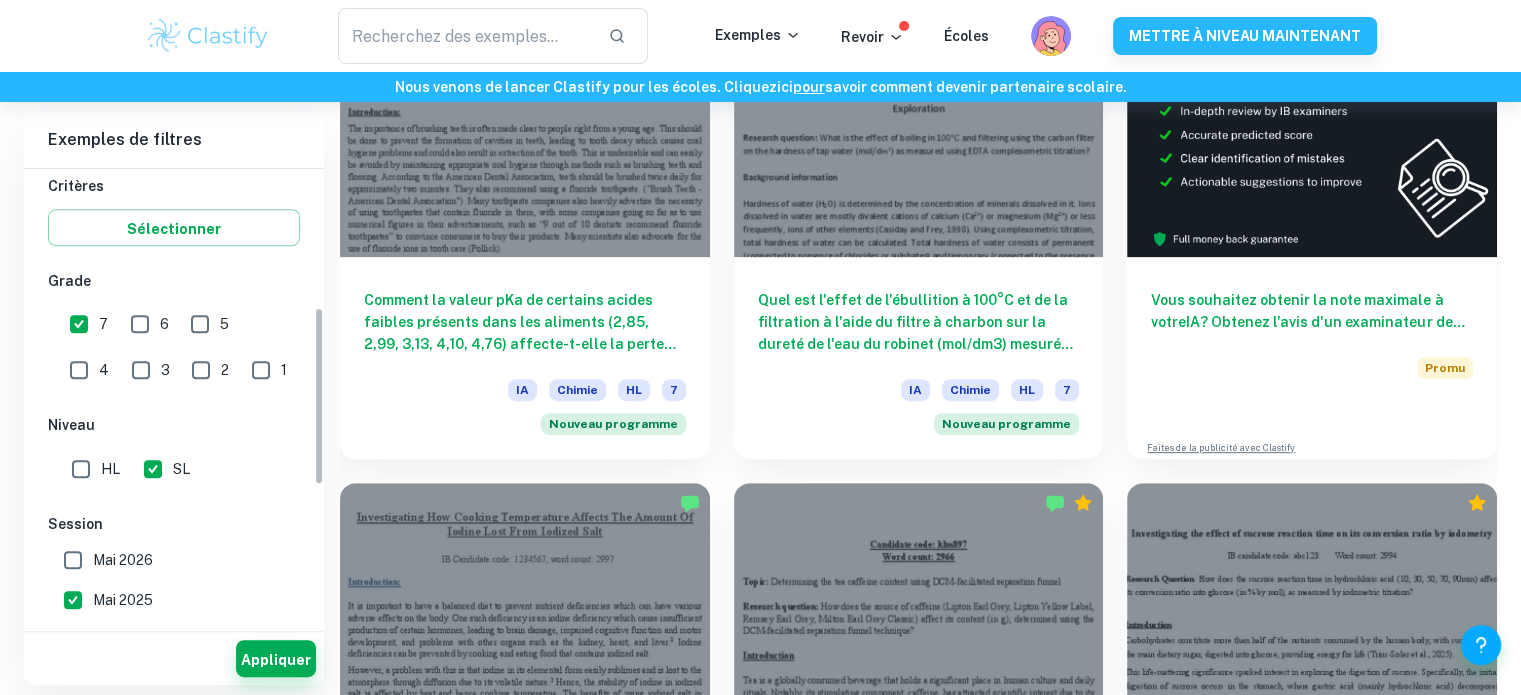 scroll, scrollTop: 356, scrollLeft: 0, axis: vertical 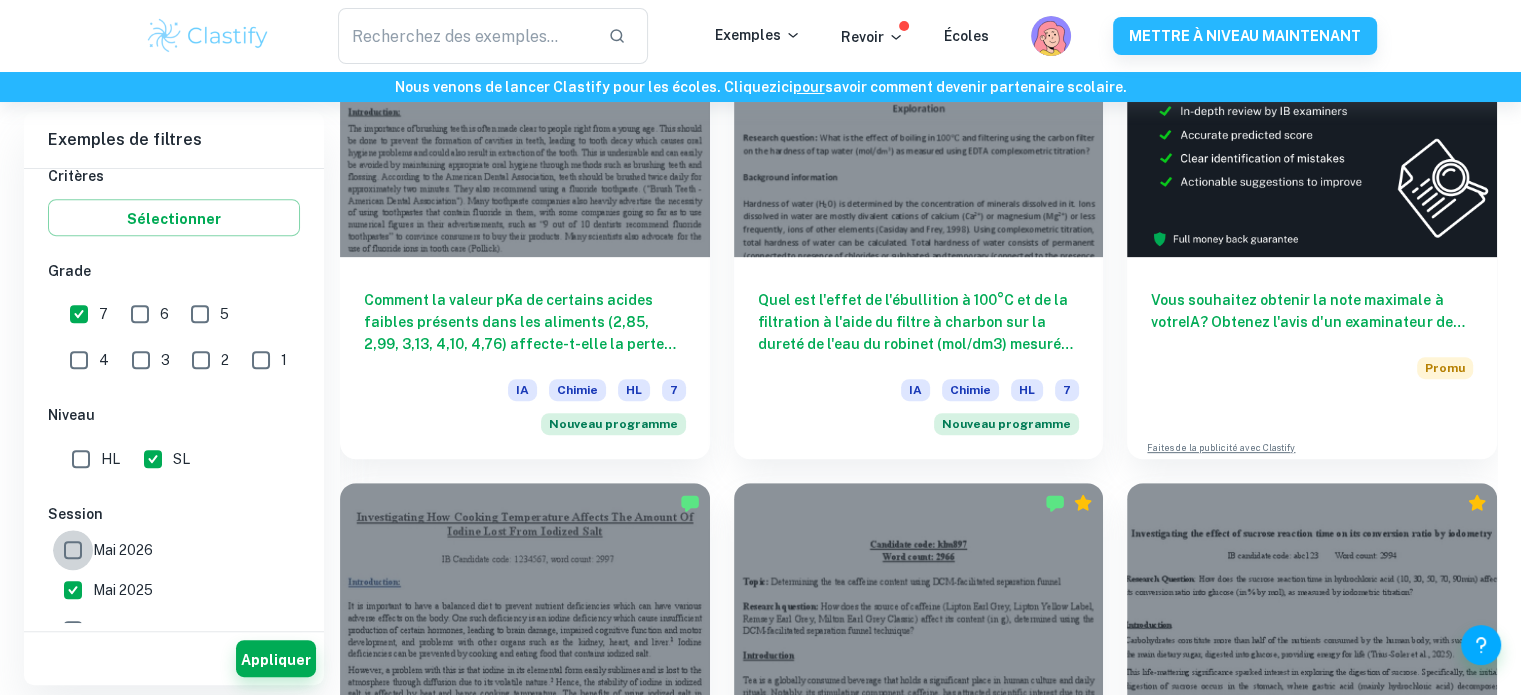 click on "Mai 2026" at bounding box center [73, 550] 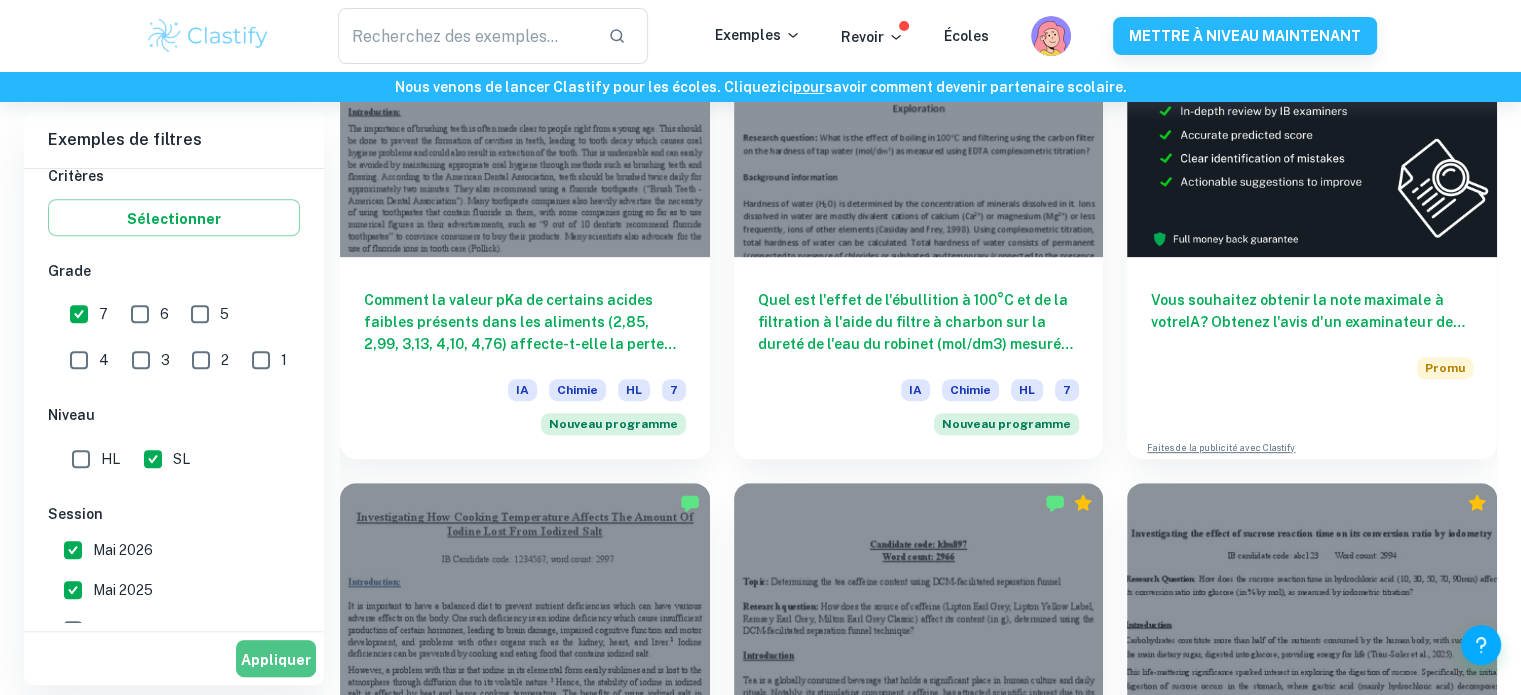 click on "Appliquer" at bounding box center (276, 658) 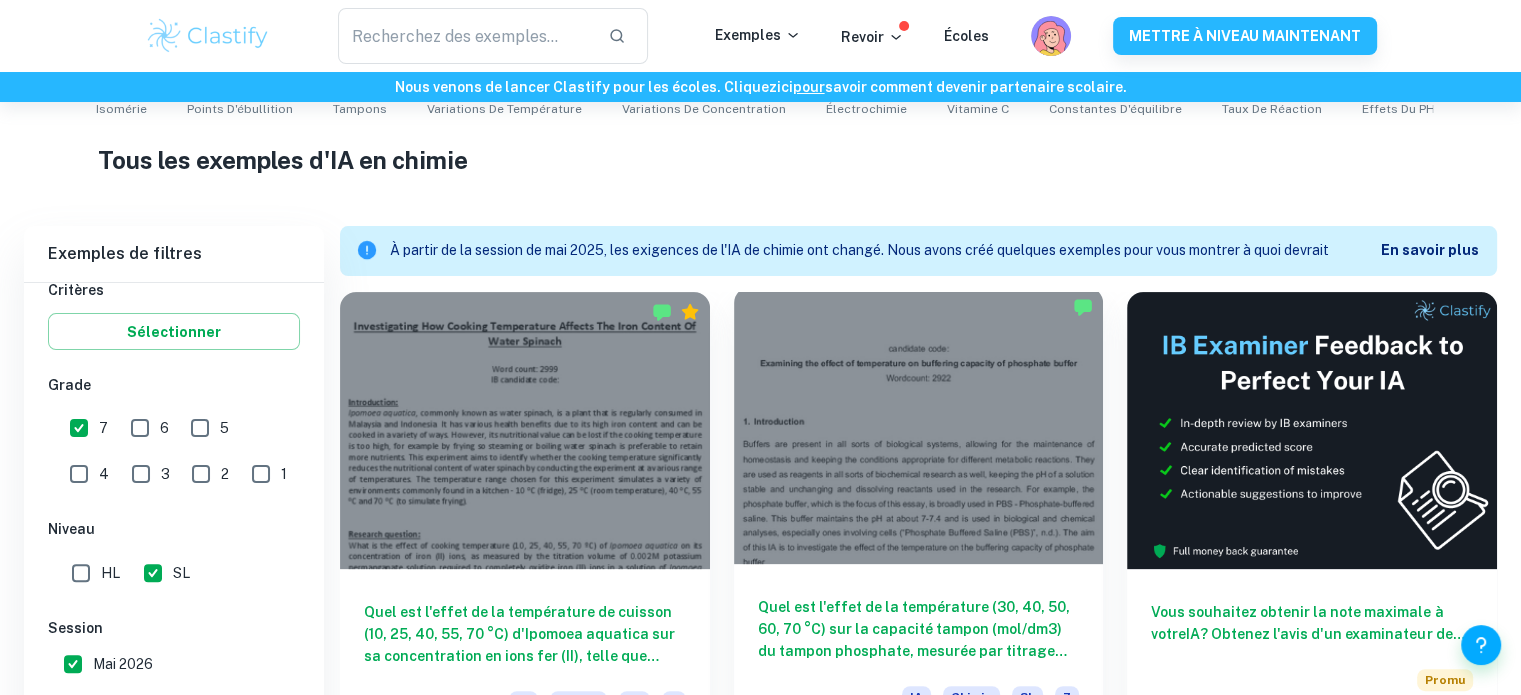 scroll, scrollTop: 566, scrollLeft: 0, axis: vertical 